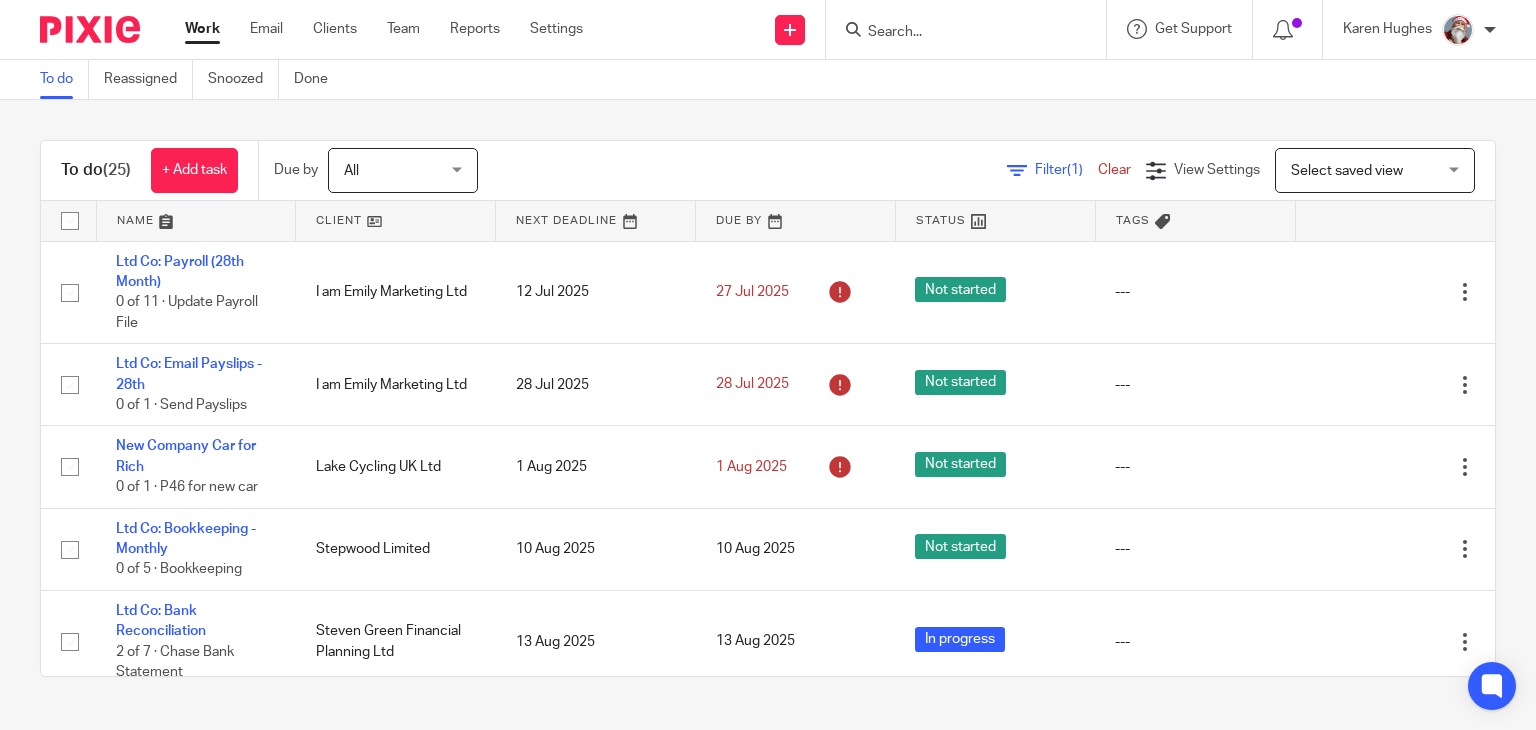 scroll, scrollTop: 0, scrollLeft: 0, axis: both 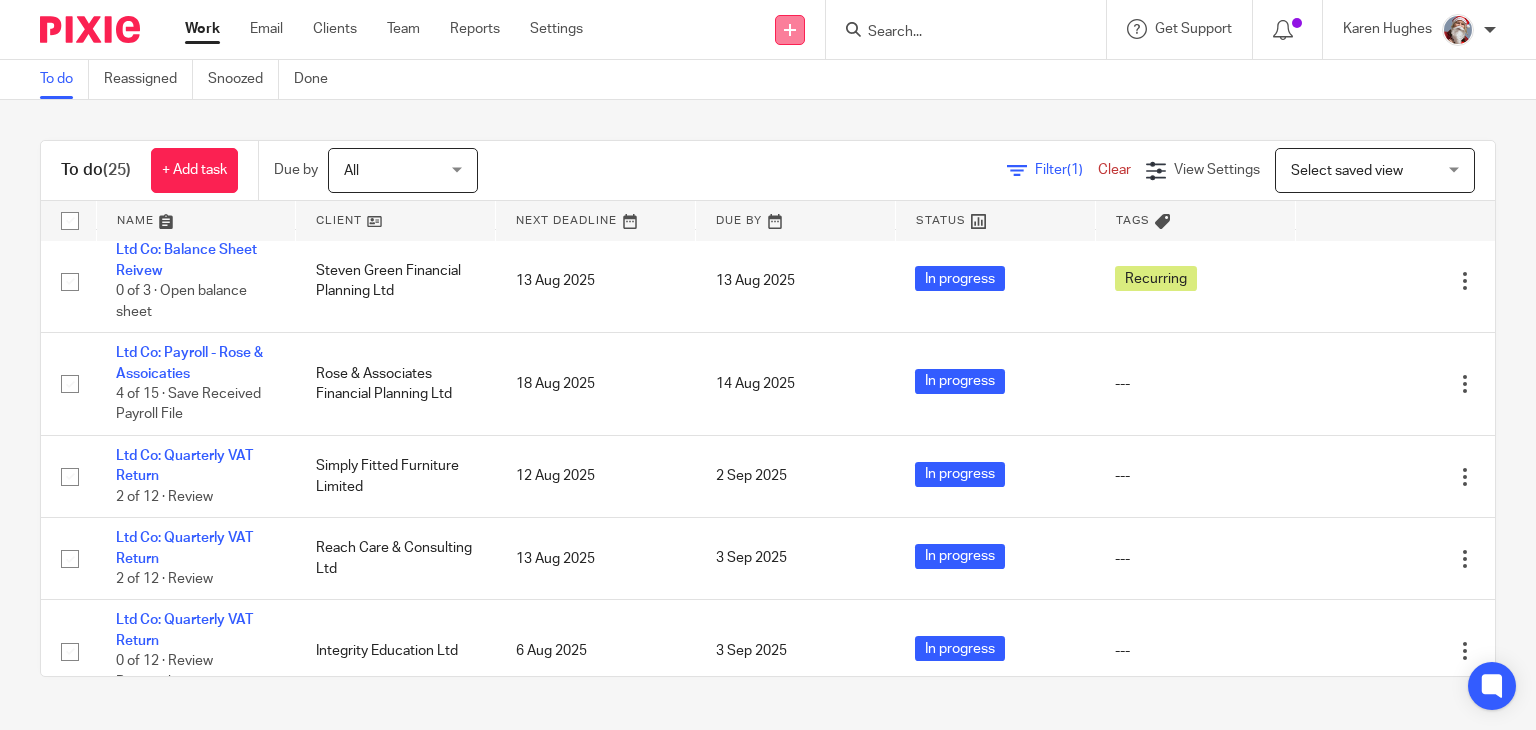 click at bounding box center [790, 30] 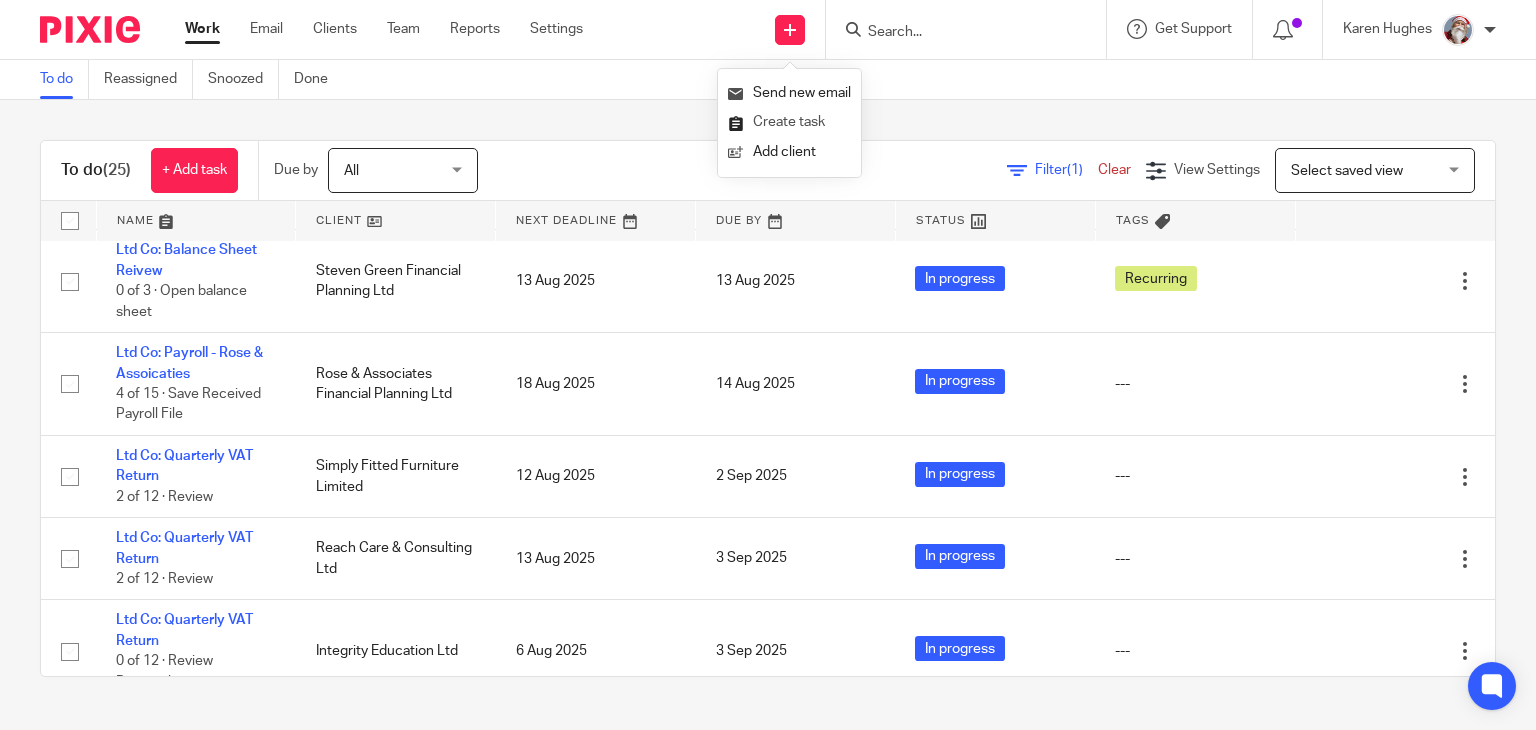 click on "Create task" at bounding box center [789, 122] 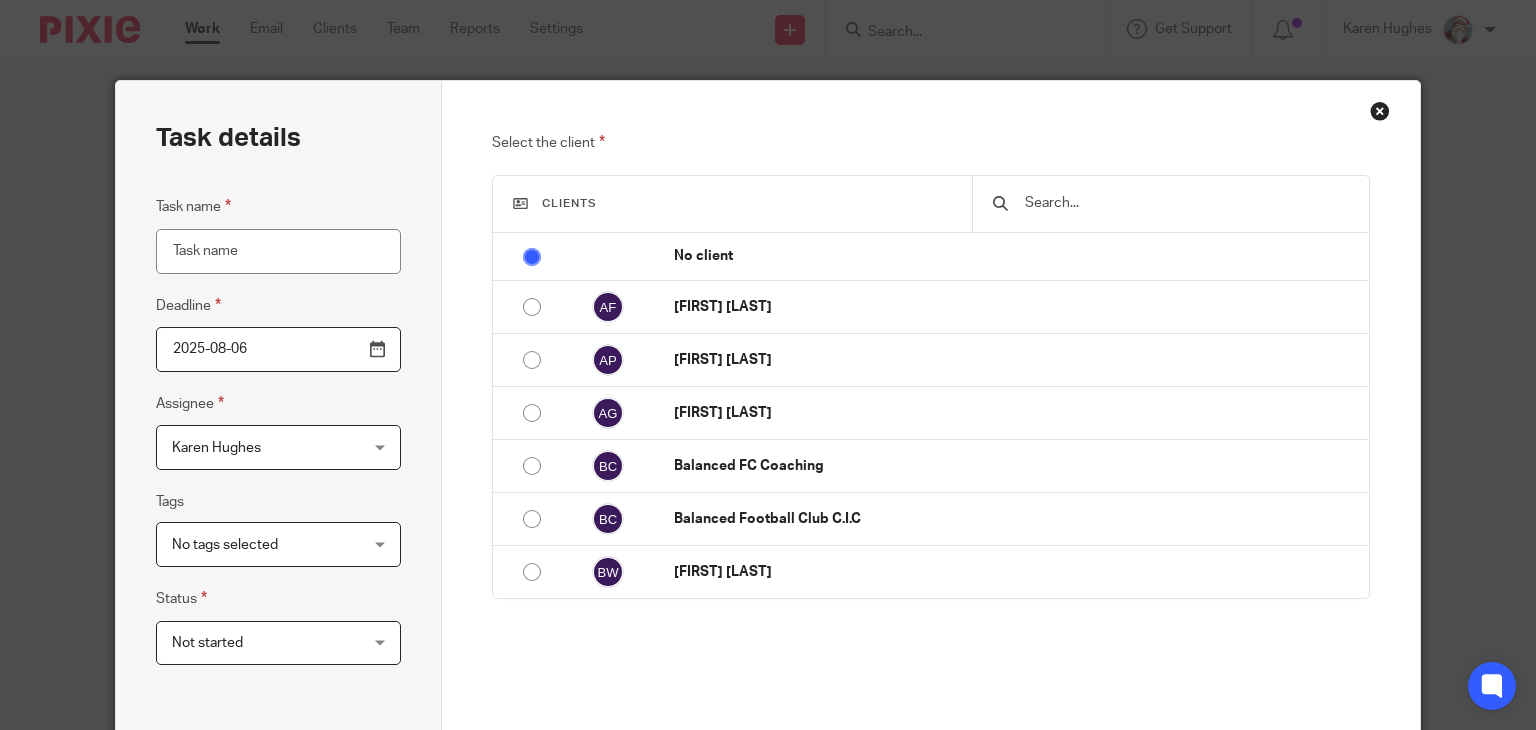 scroll, scrollTop: 0, scrollLeft: 0, axis: both 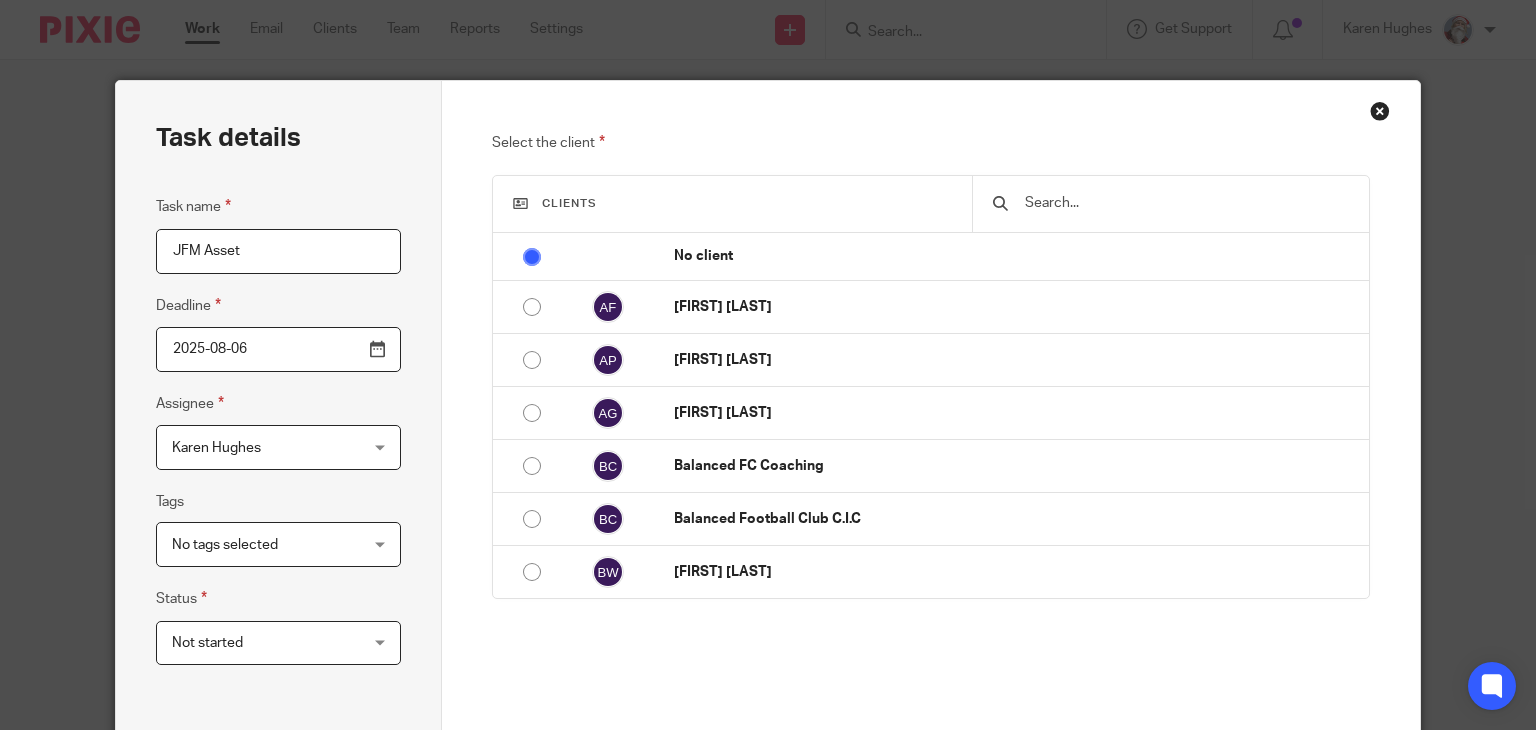 type on "JFM Asset" 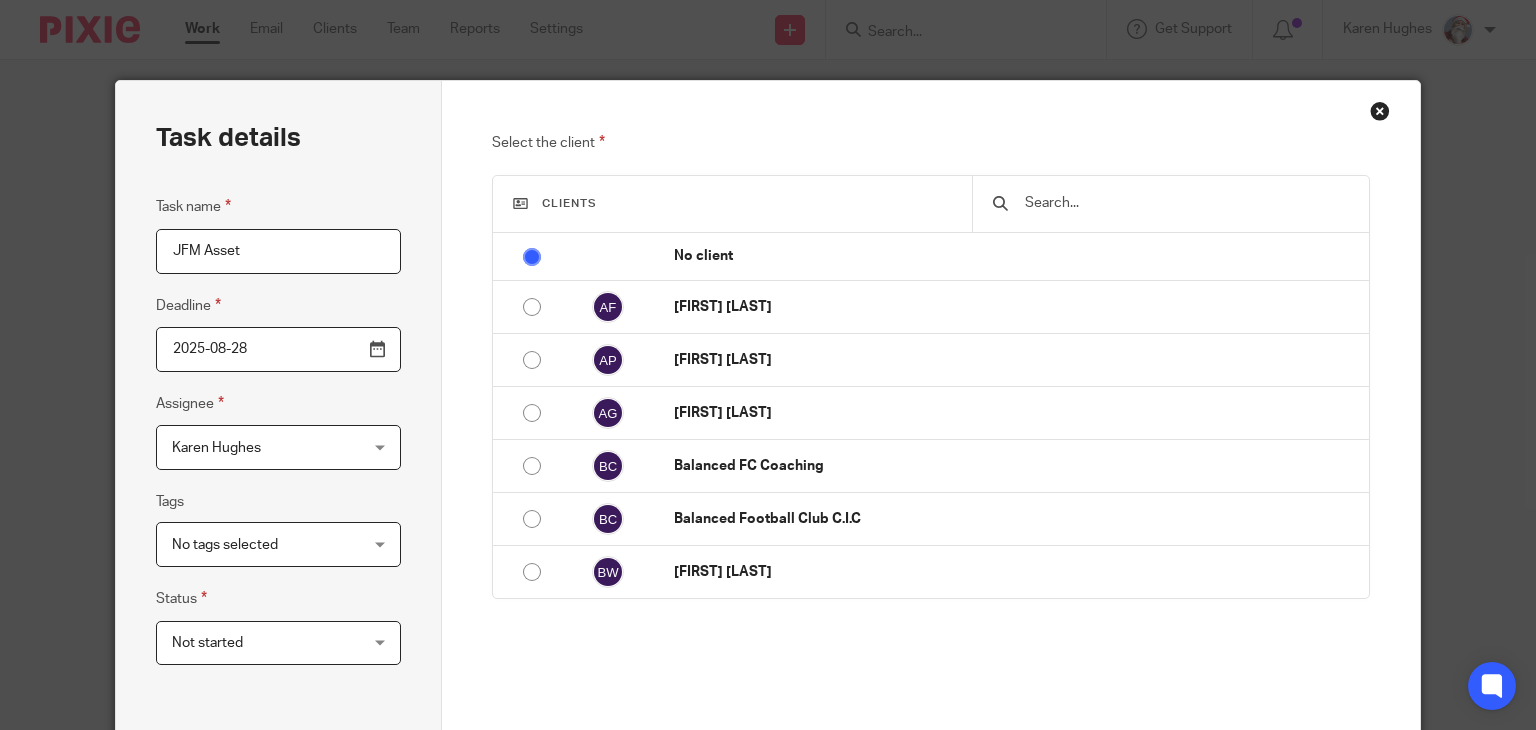 click on "2025-08-28" at bounding box center (278, 349) 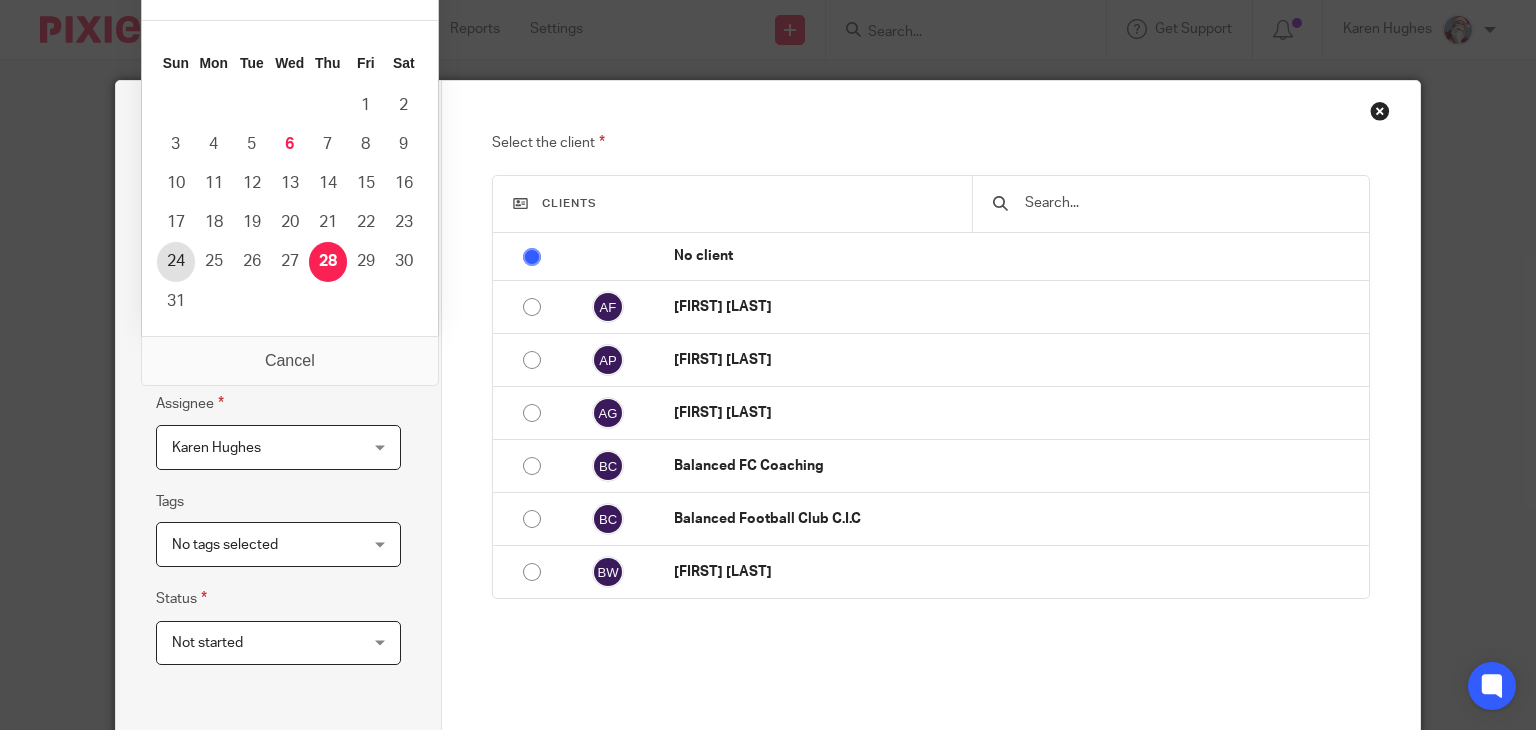 type on "2025-08-24" 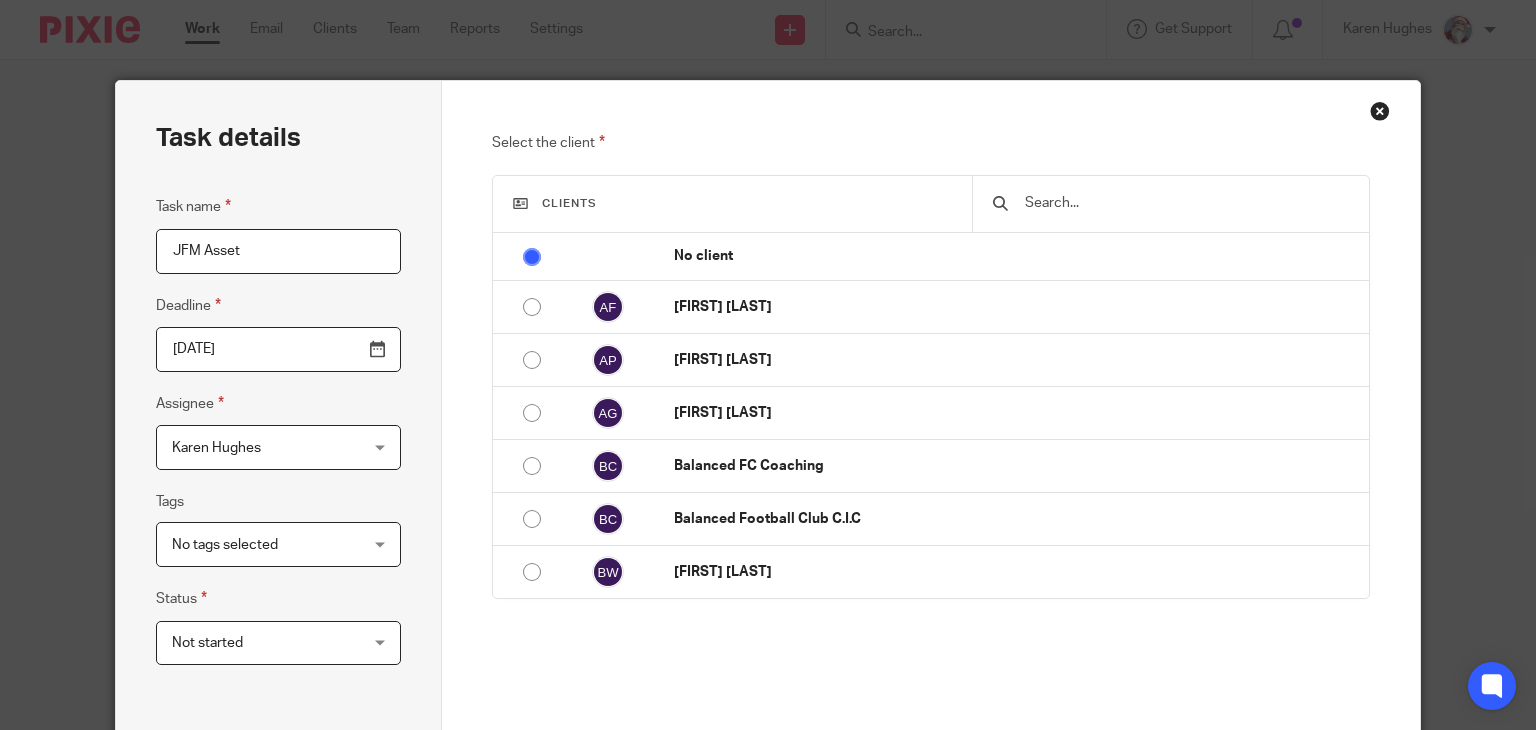 click at bounding box center (1185, 203) 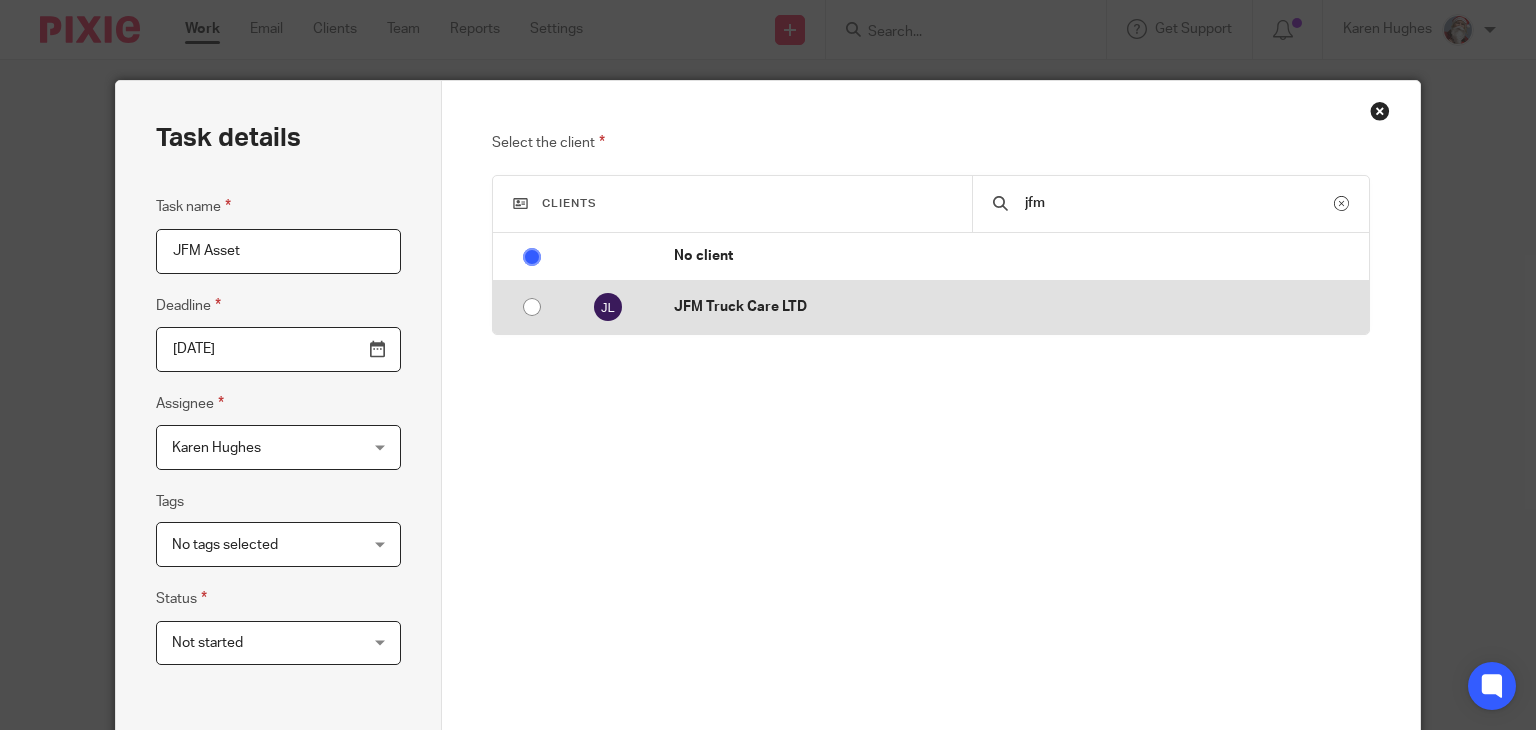 type on "jfm" 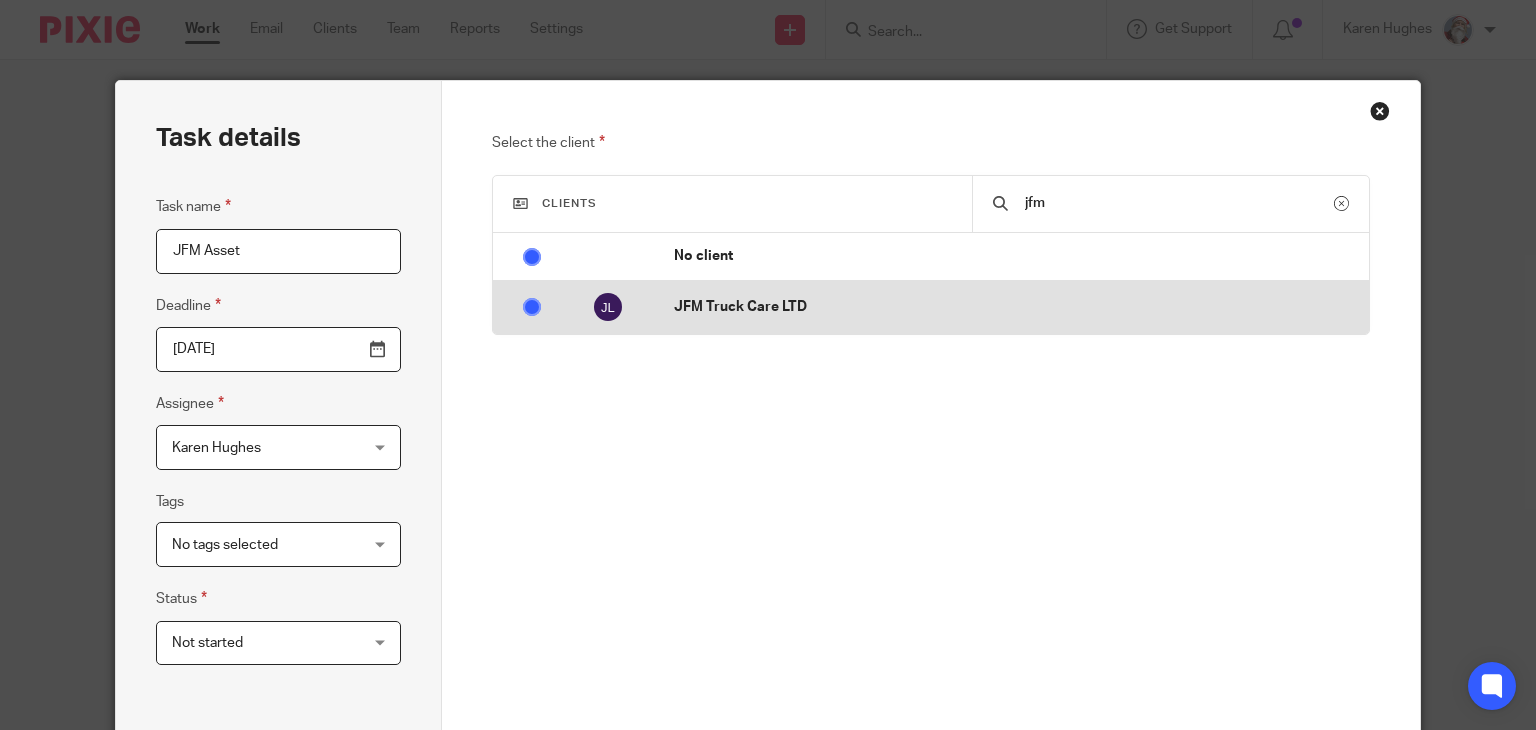radio on "false" 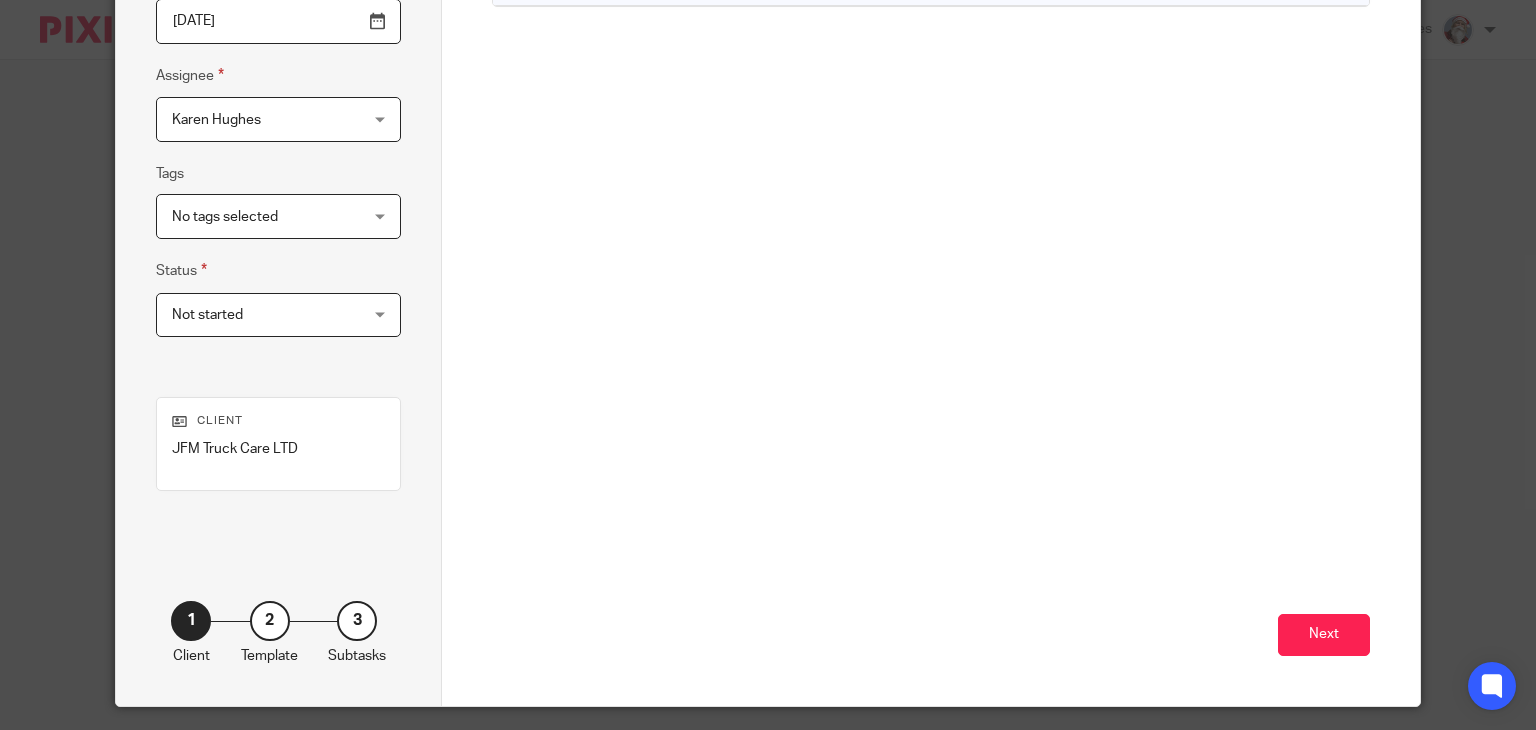 scroll, scrollTop: 384, scrollLeft: 0, axis: vertical 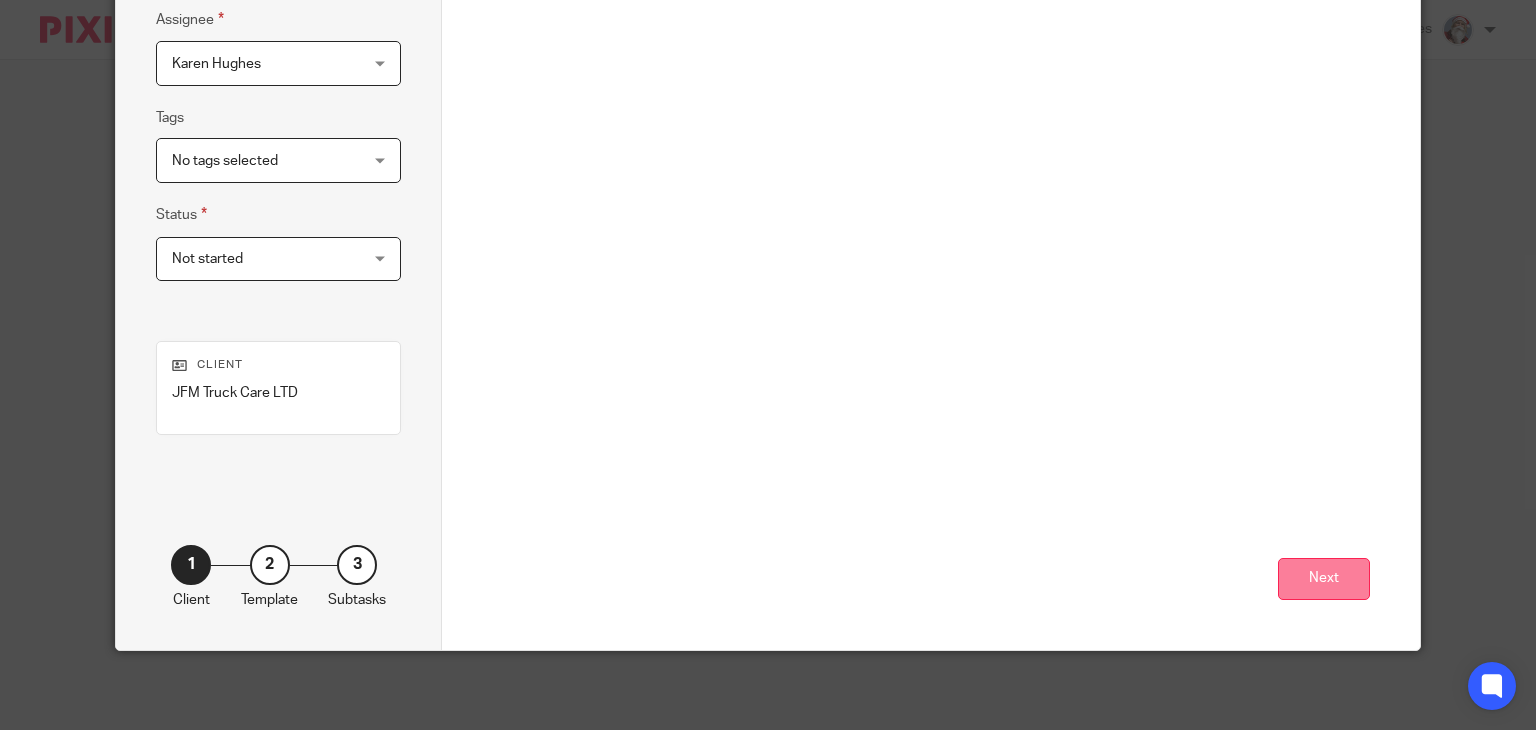 click on "Next" at bounding box center [1324, 579] 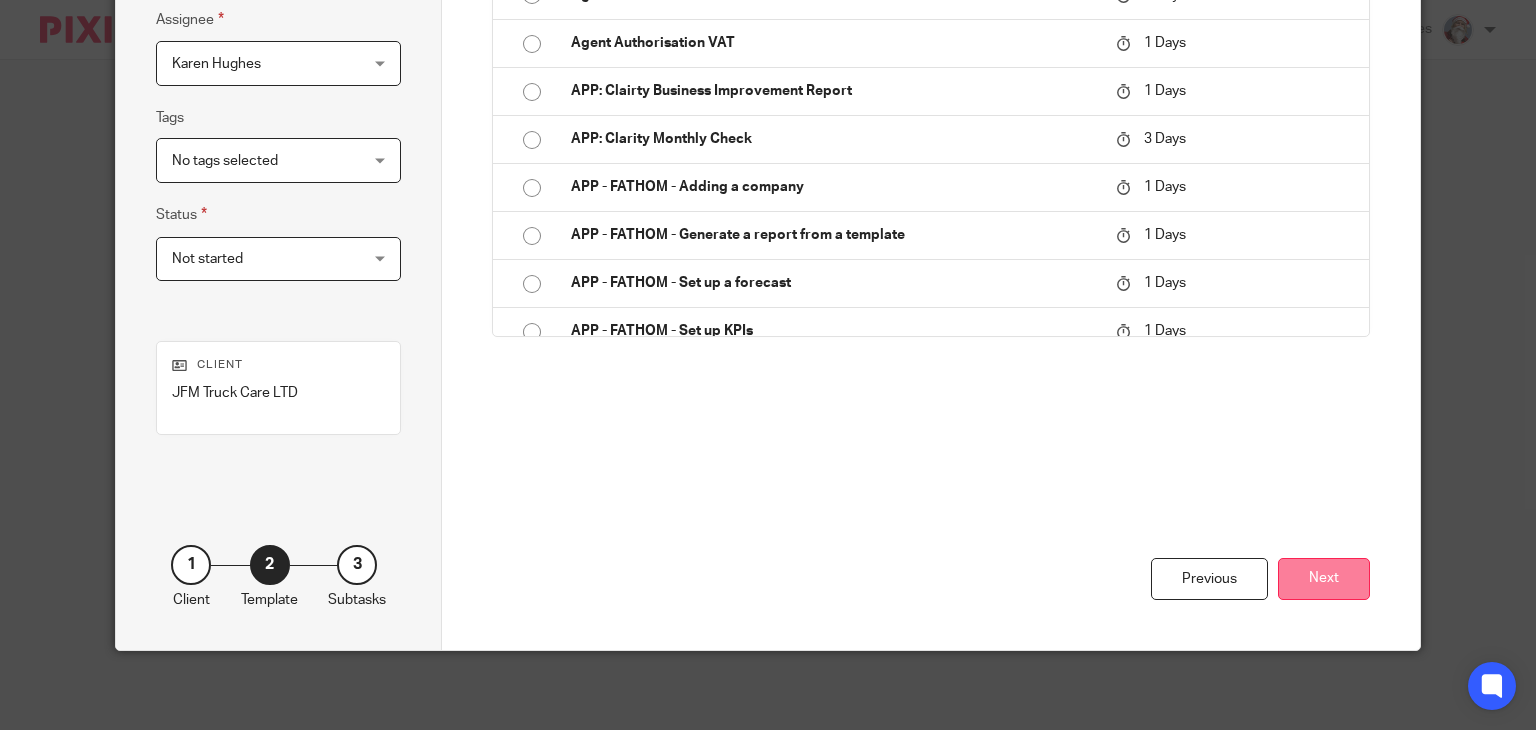 click on "Next" at bounding box center (1324, 579) 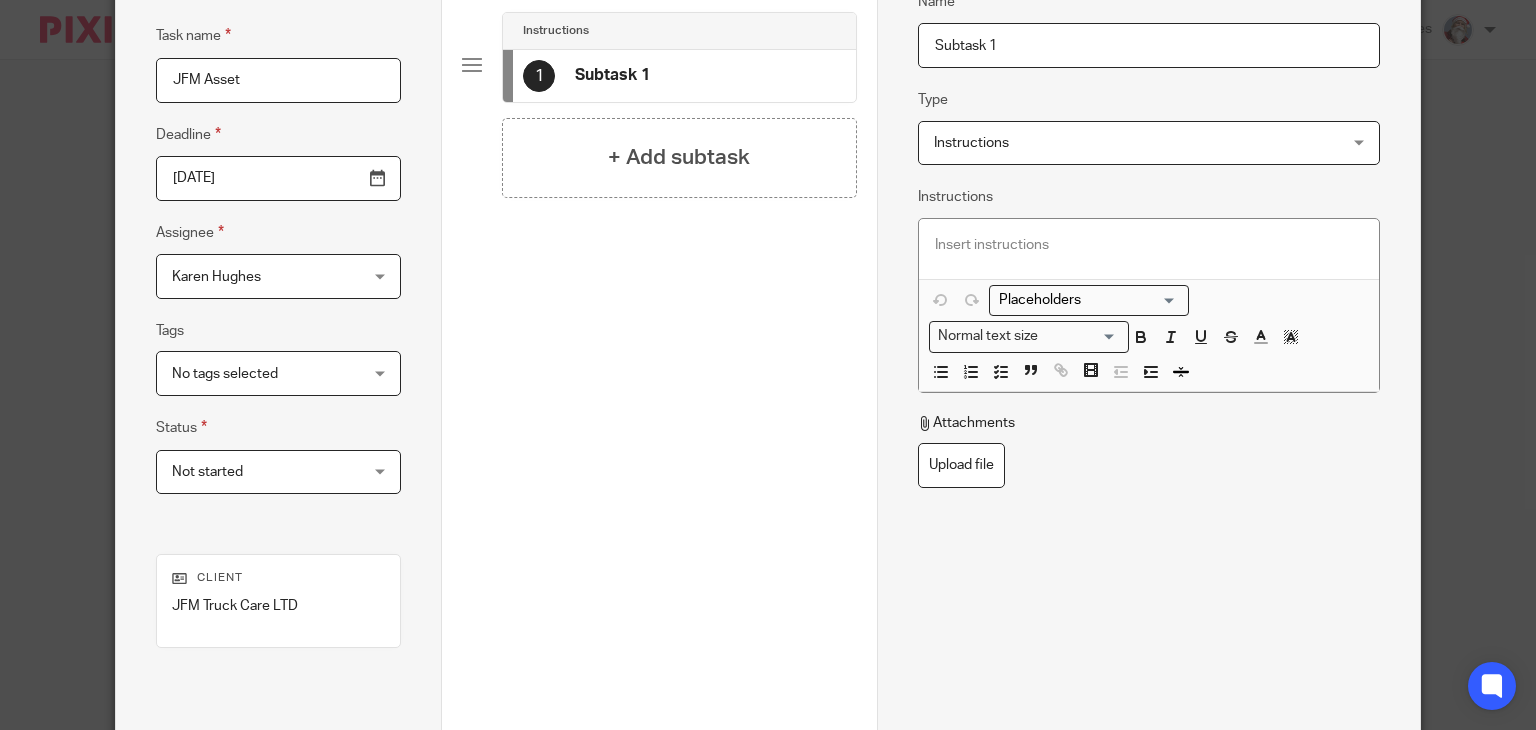 scroll, scrollTop: 118, scrollLeft: 0, axis: vertical 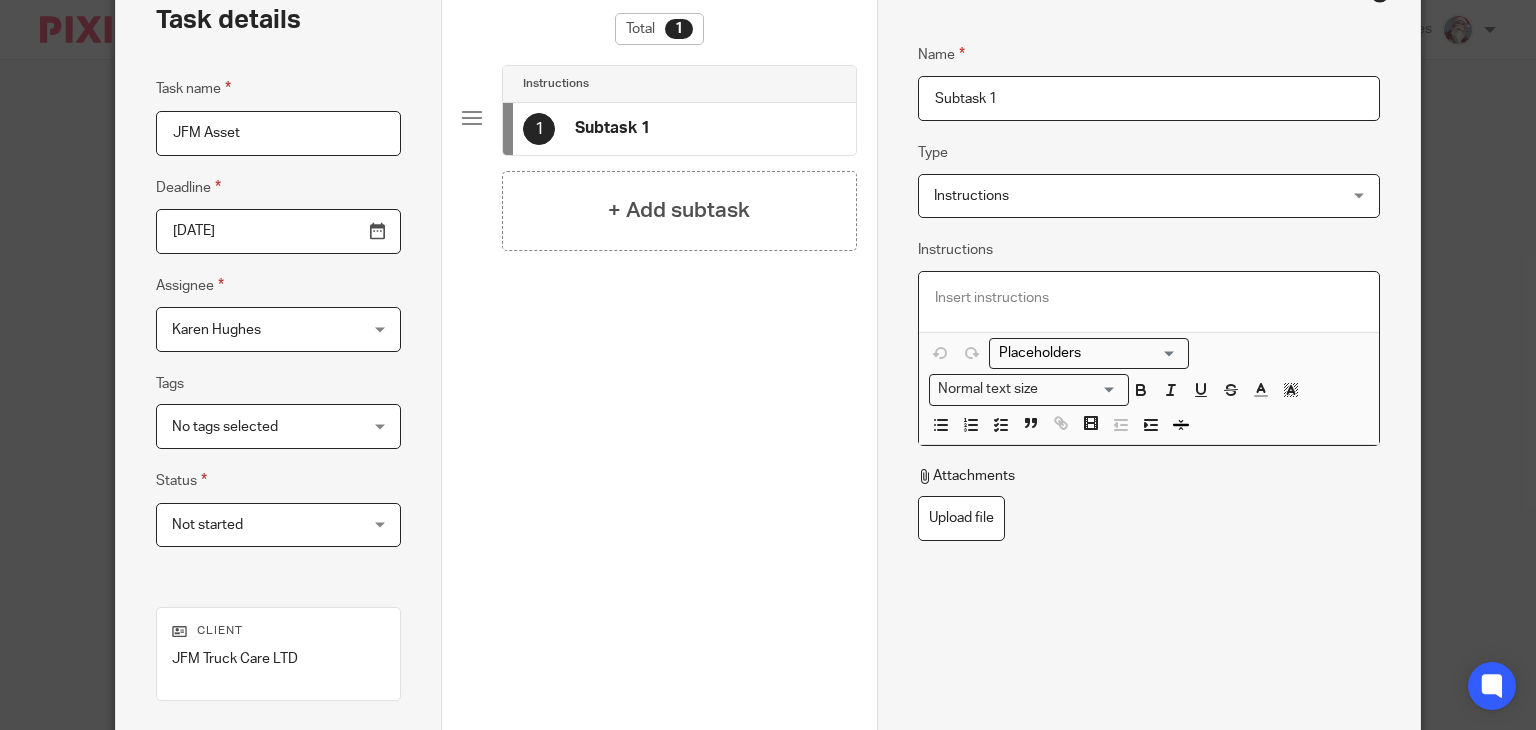 click at bounding box center [1149, 298] 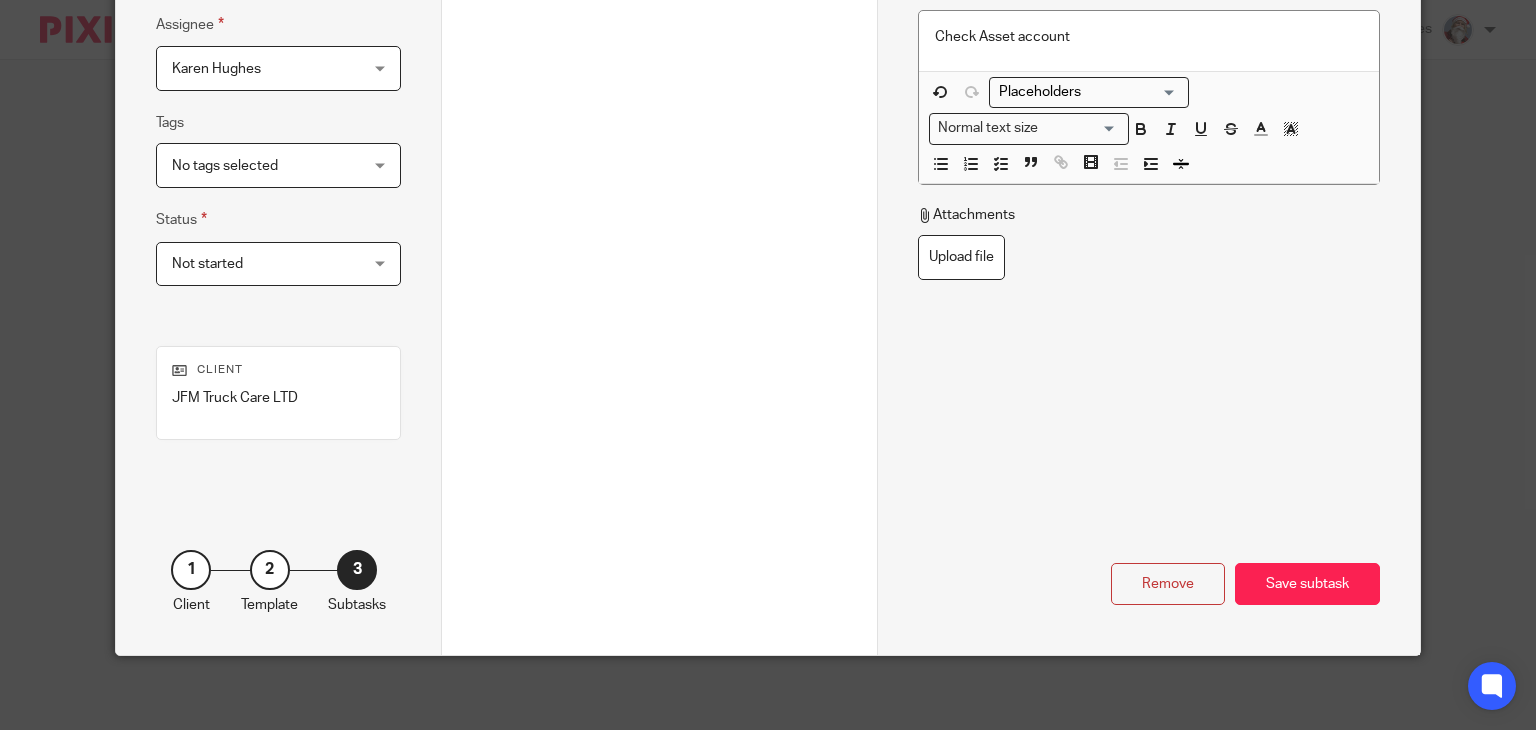 scroll, scrollTop: 384, scrollLeft: 0, axis: vertical 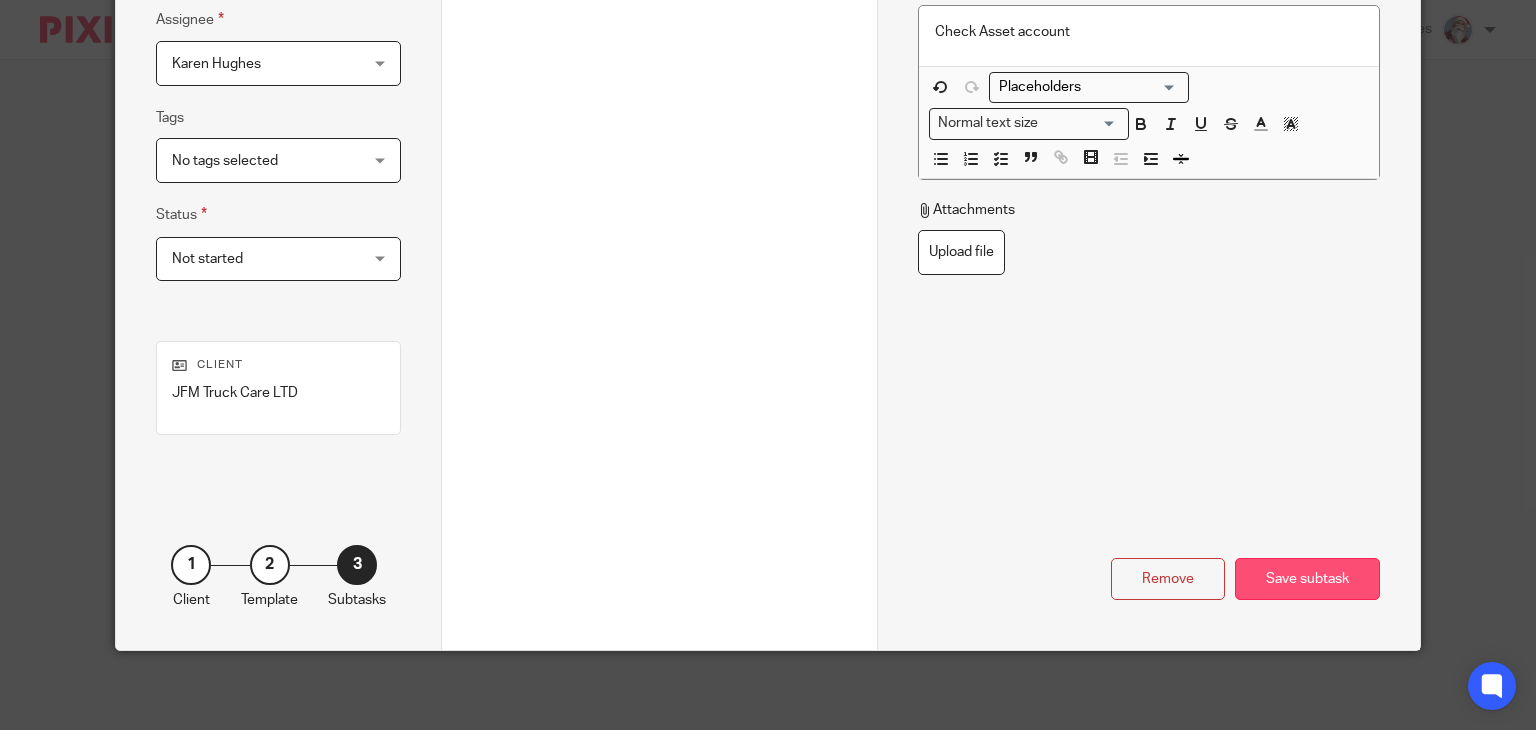 click on "Save subtask" at bounding box center [1307, 579] 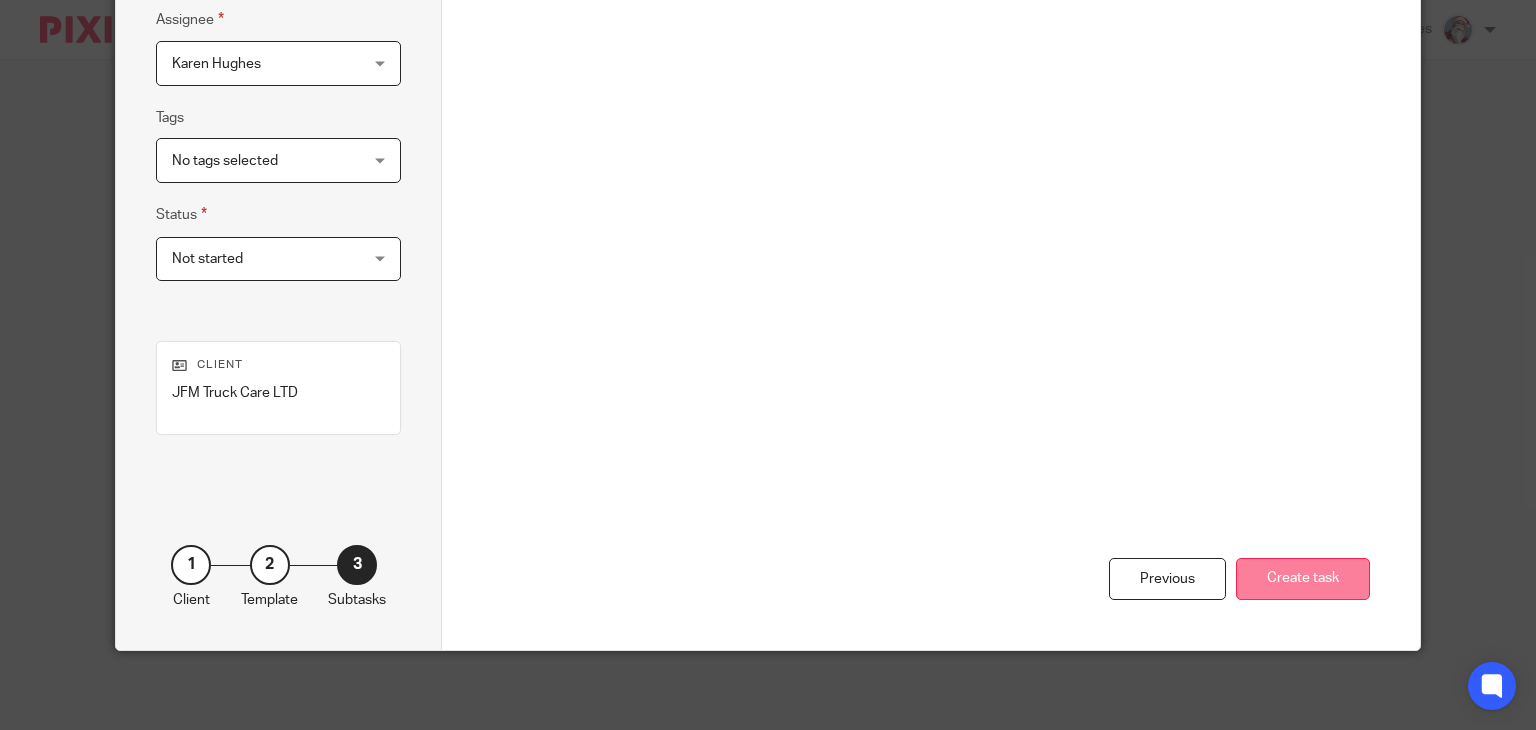 click on "Create task" at bounding box center (1303, 579) 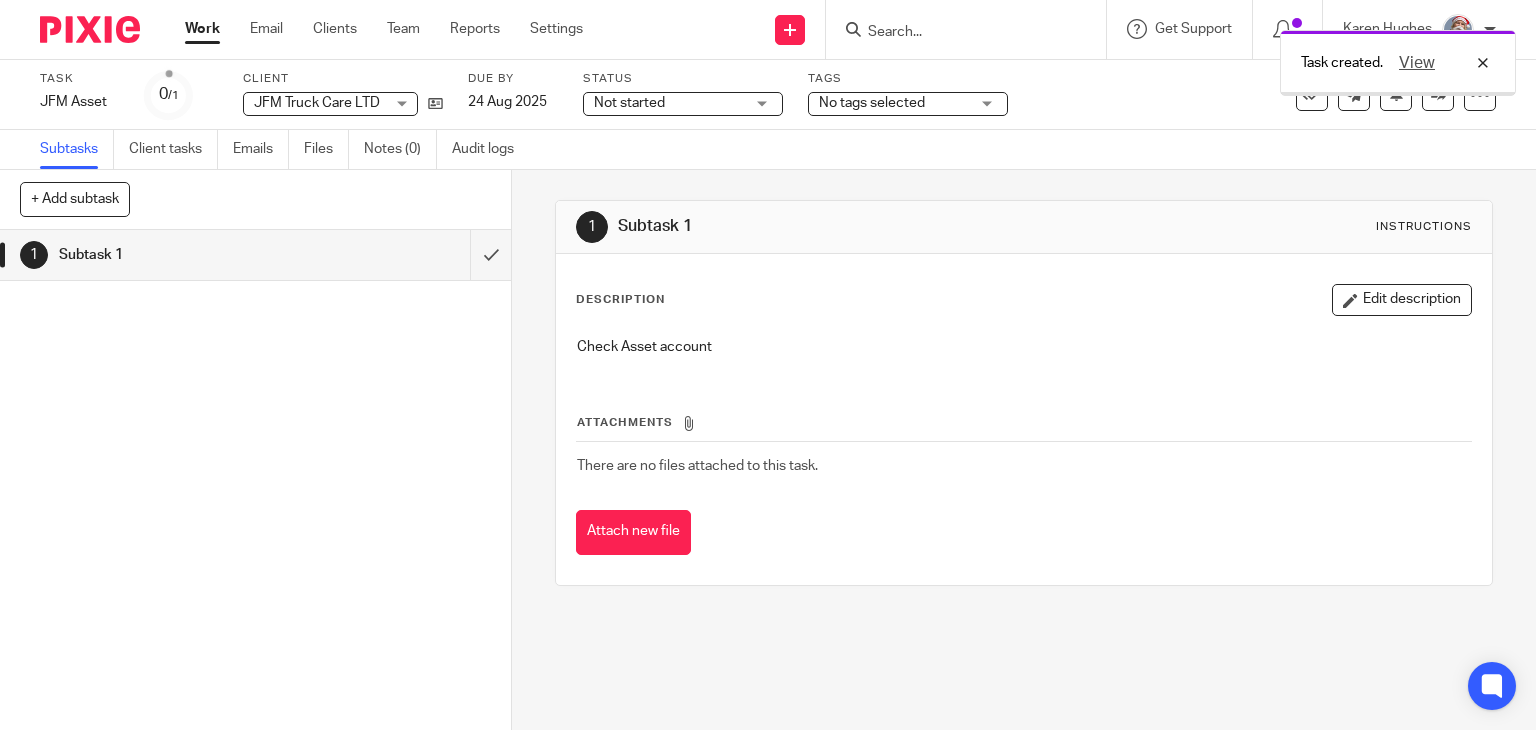 scroll, scrollTop: 0, scrollLeft: 0, axis: both 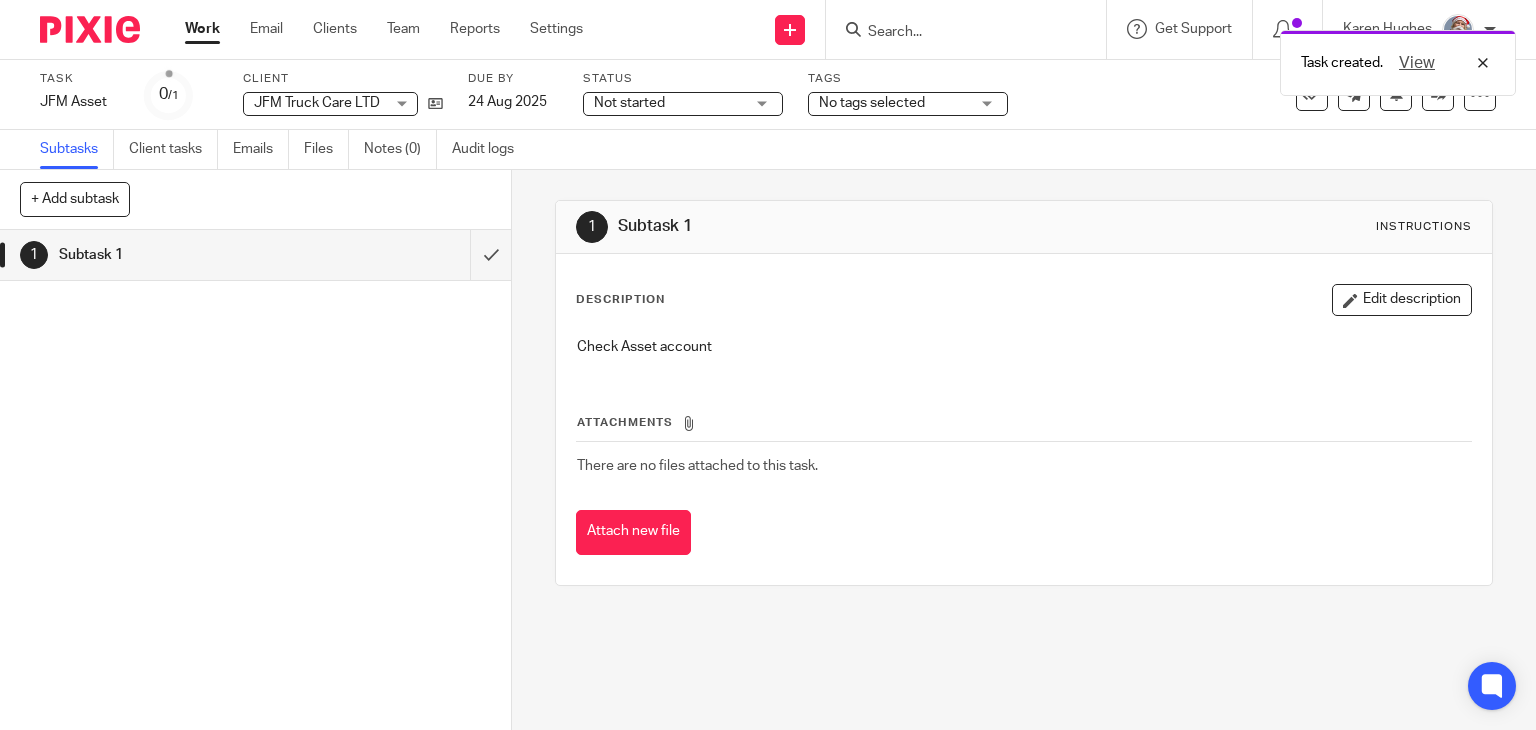 click on "Task created. View" at bounding box center [1142, 58] 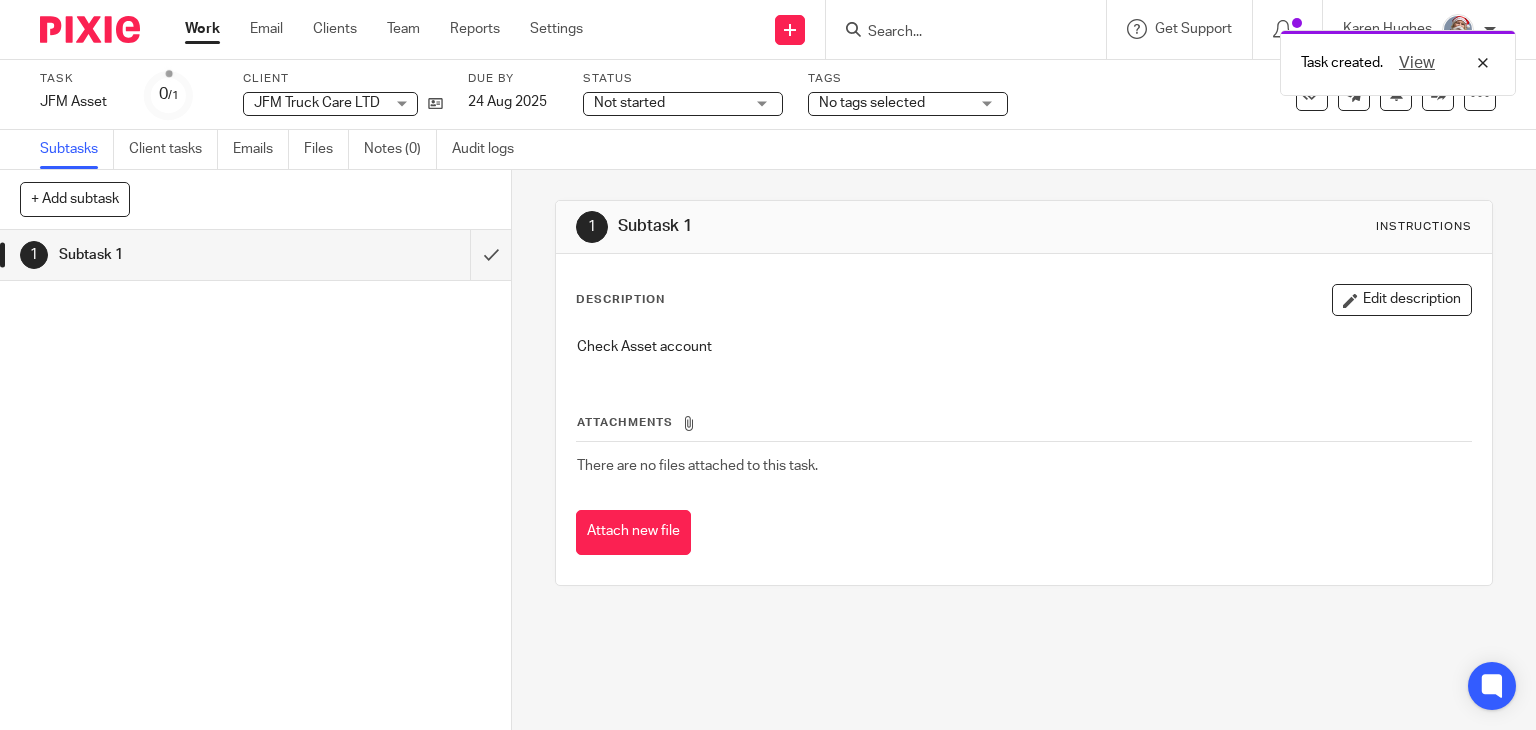 click on "Task created. View" at bounding box center (1142, 58) 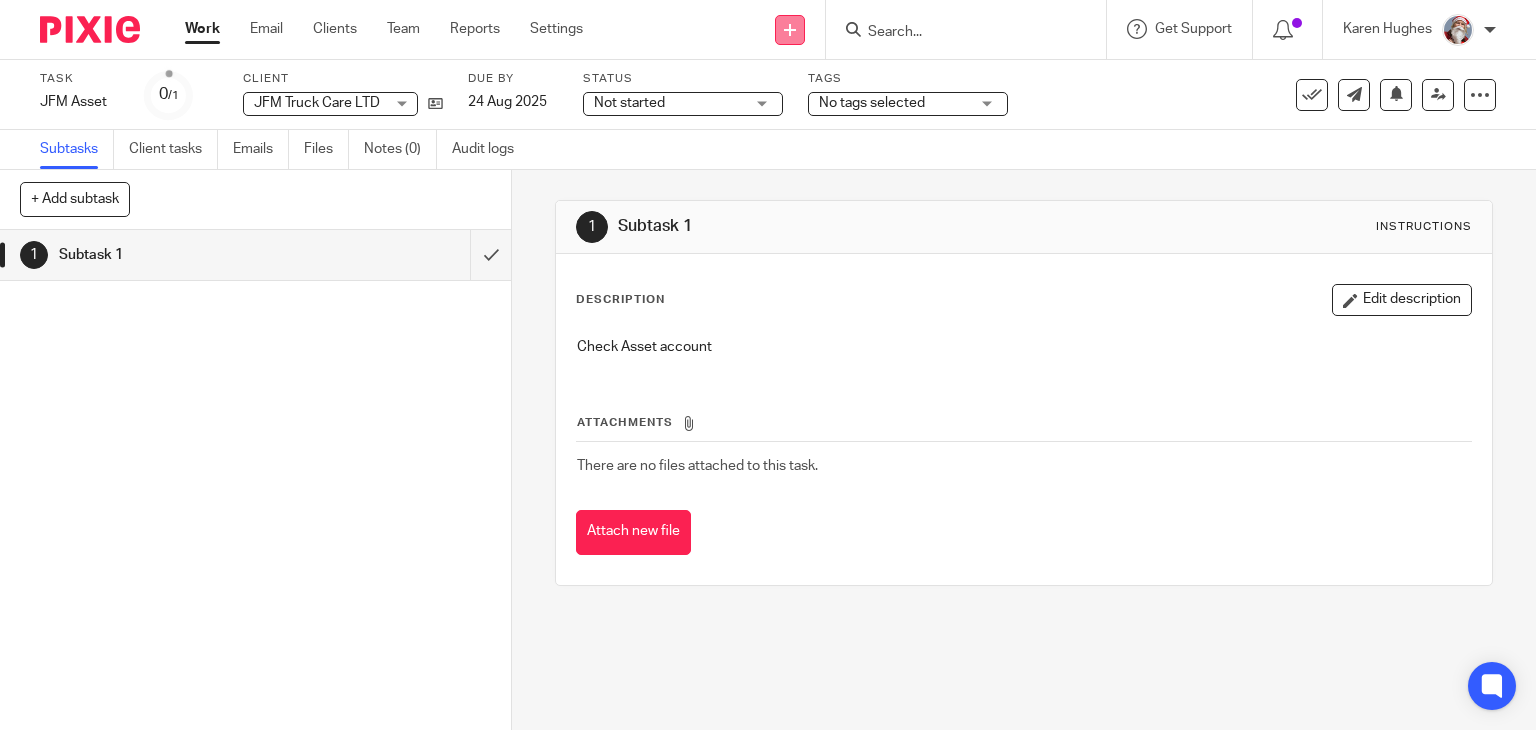 click at bounding box center [790, 30] 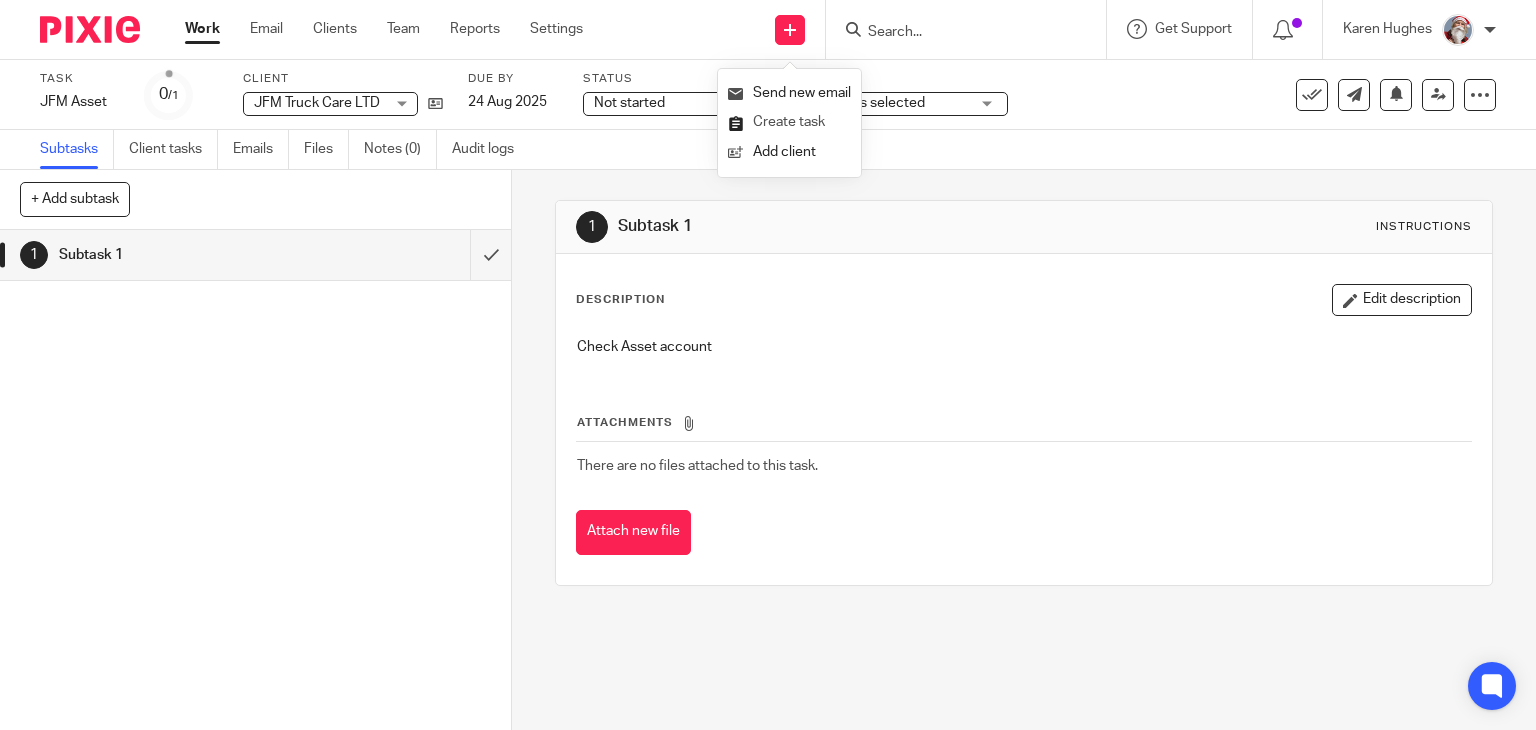 click on "Create task" at bounding box center (789, 122) 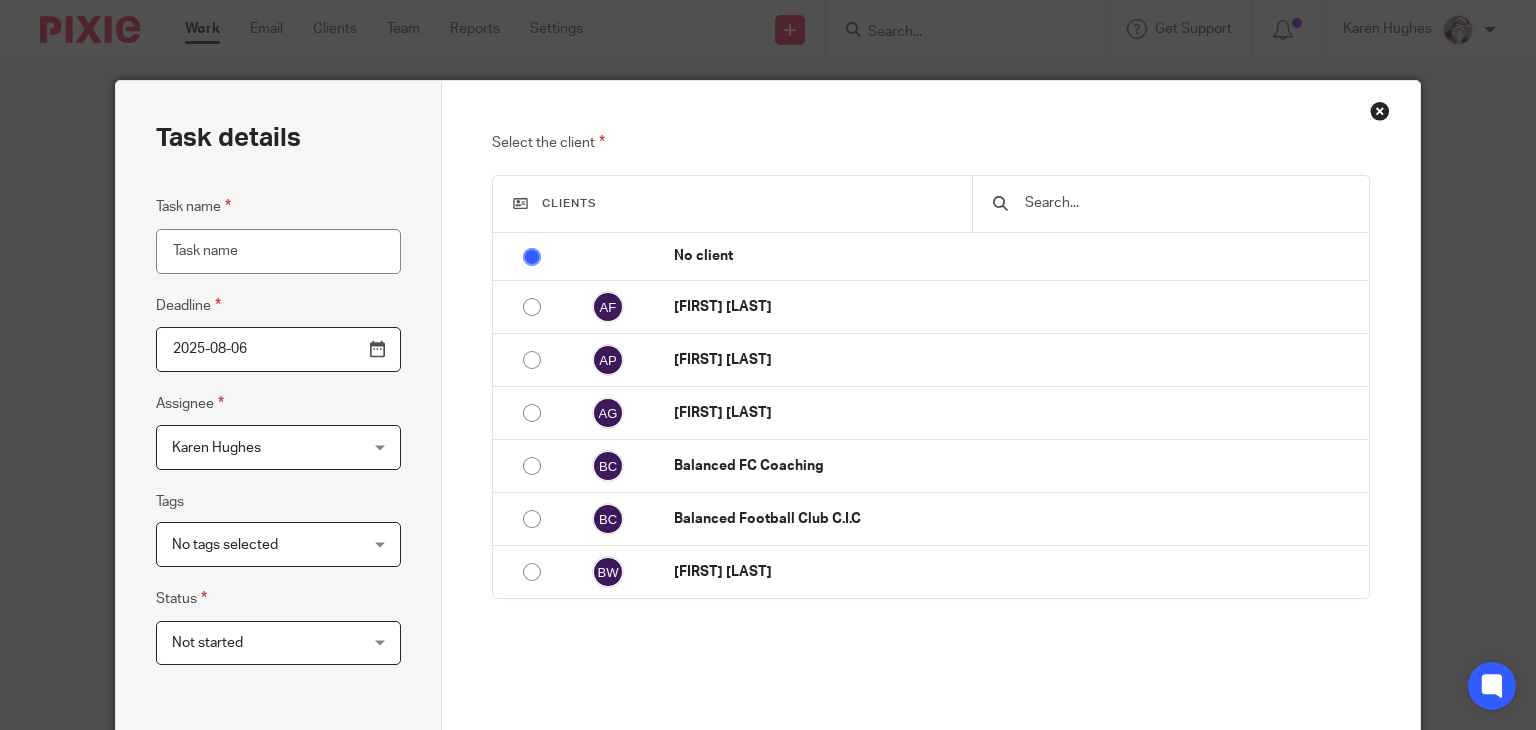 scroll, scrollTop: 0, scrollLeft: 0, axis: both 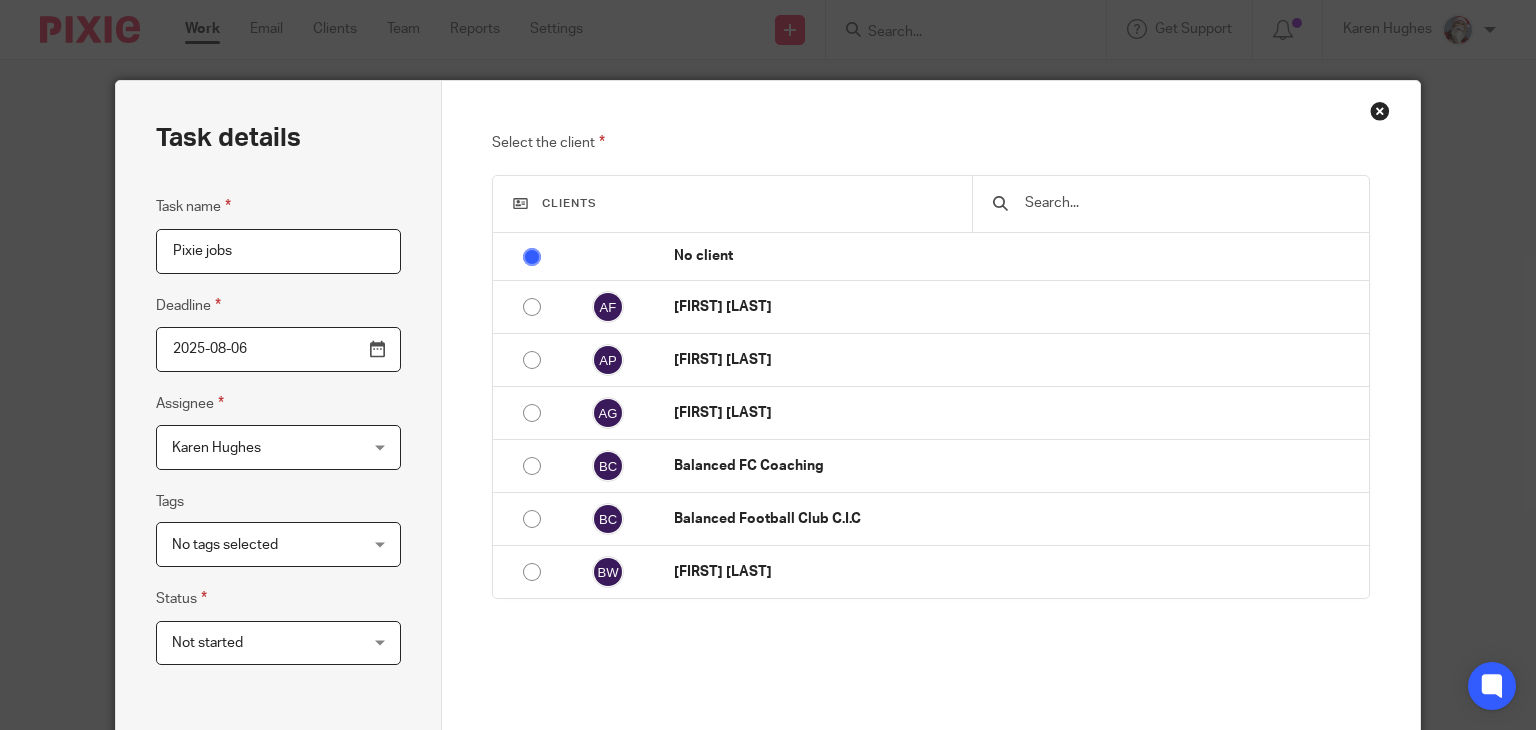 type on "Pixie jobs" 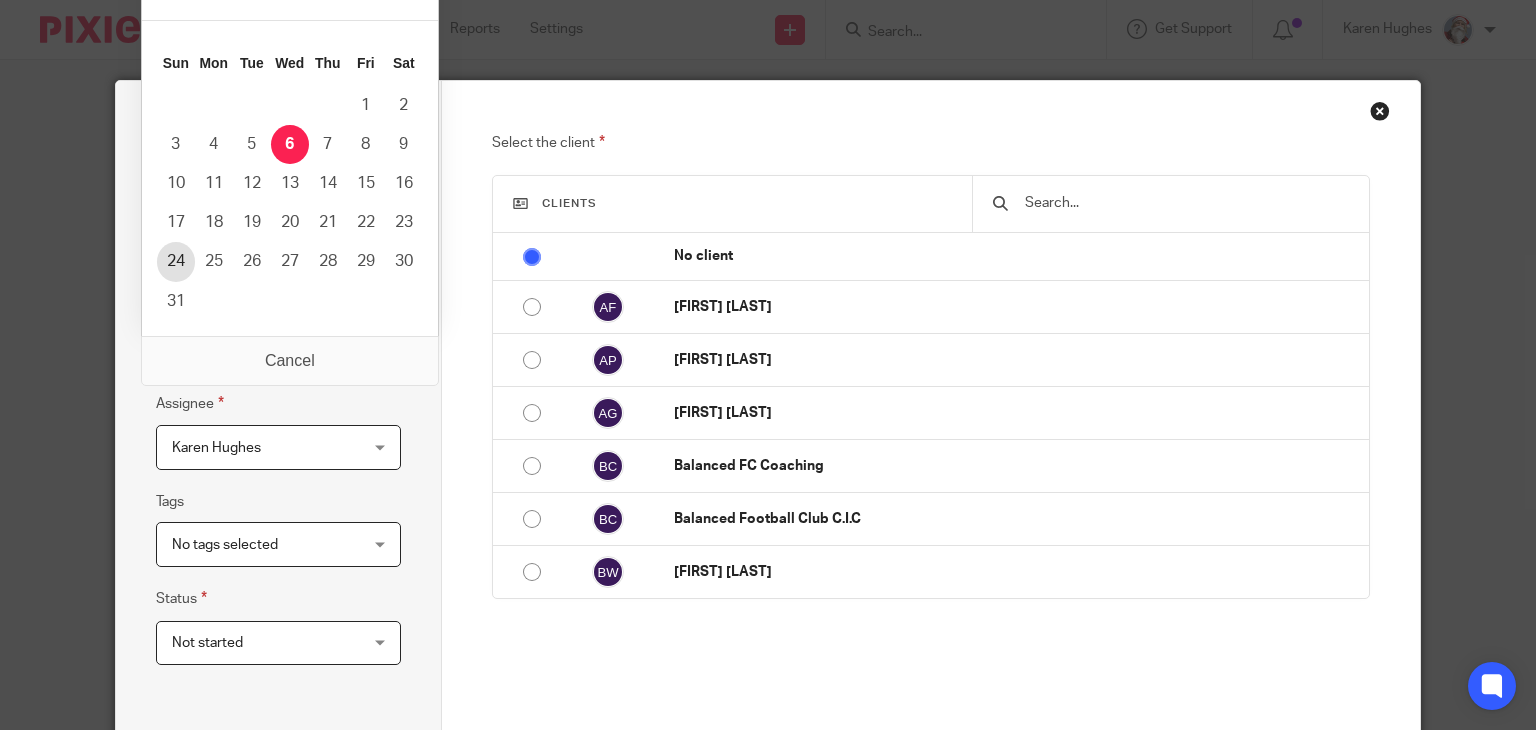 type on "2025-08-24" 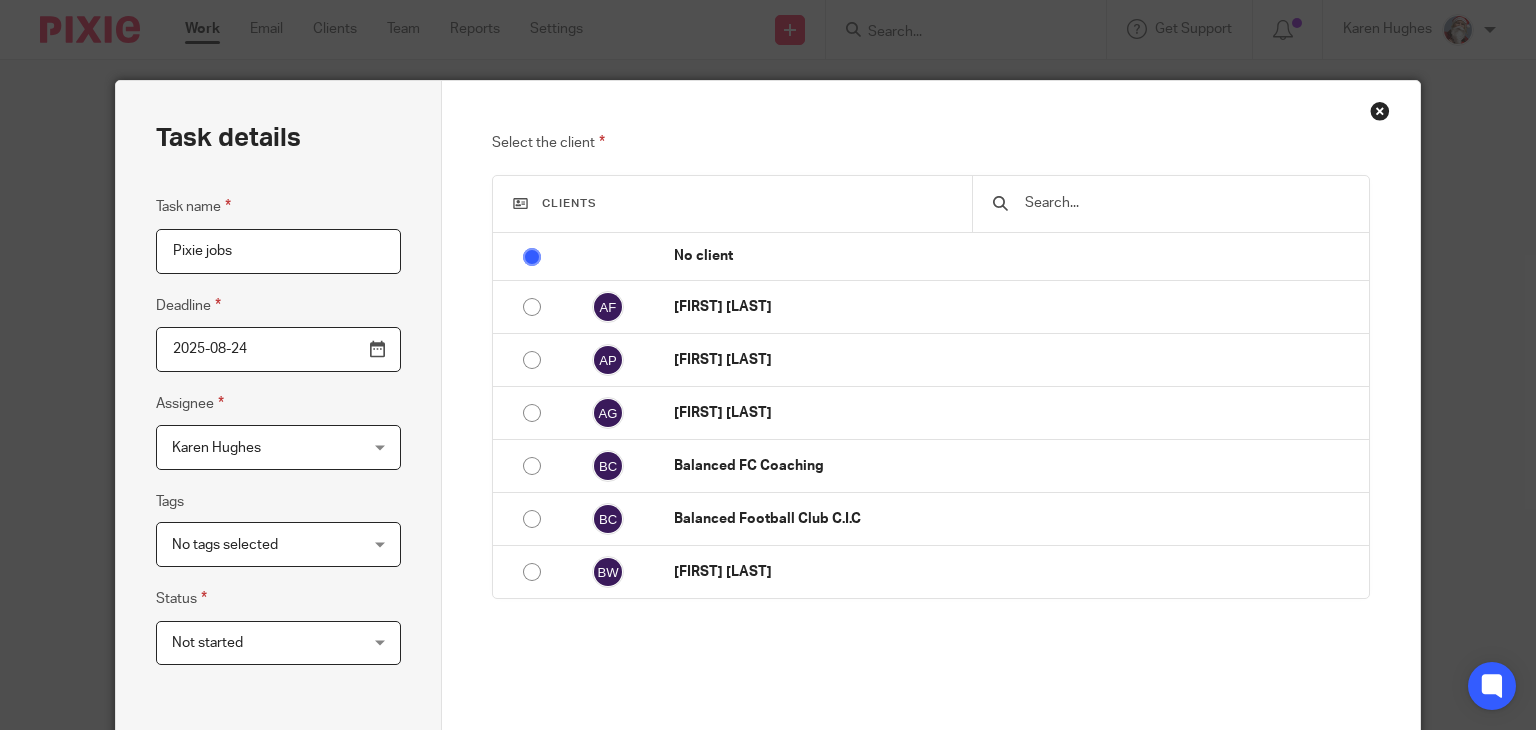 click at bounding box center (1185, 203) 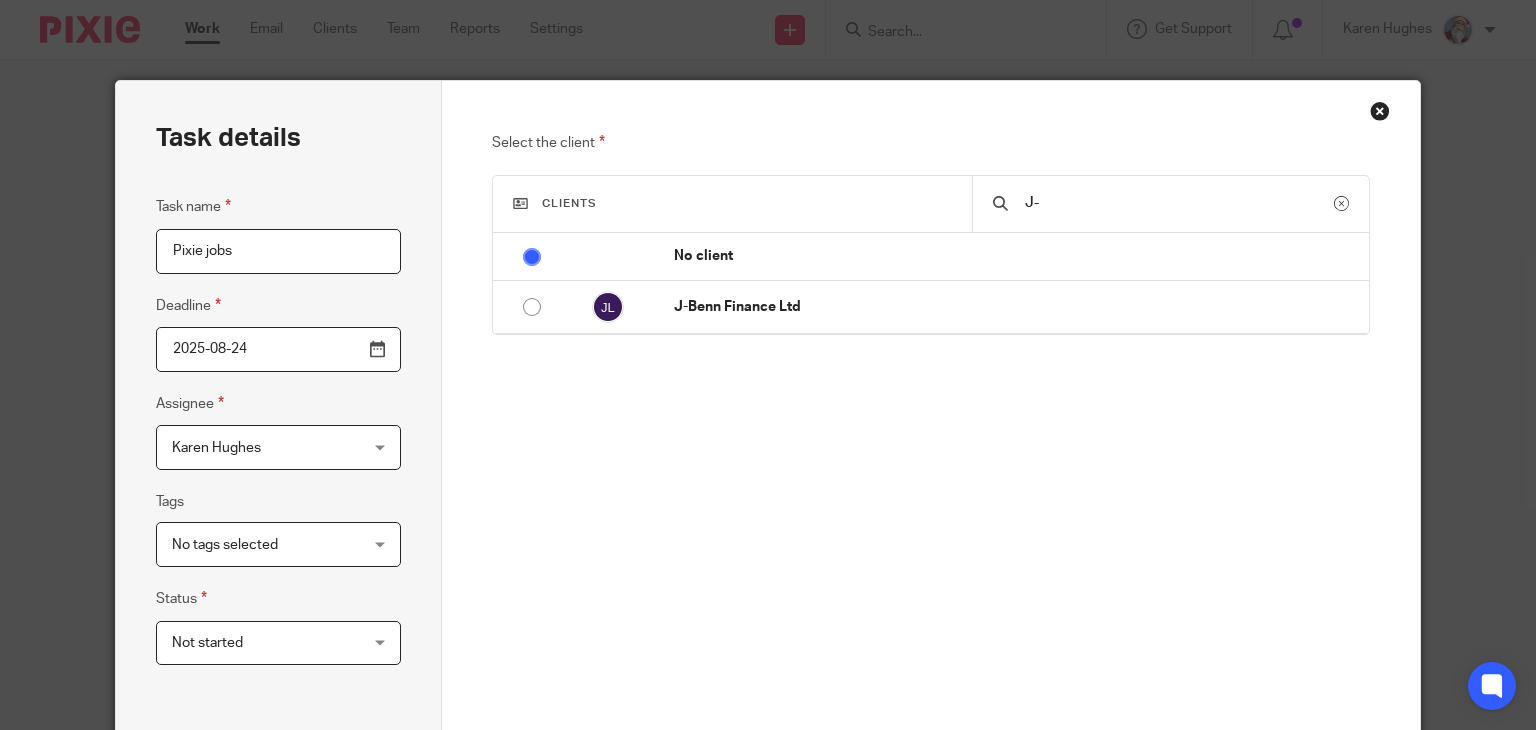 type on "J" 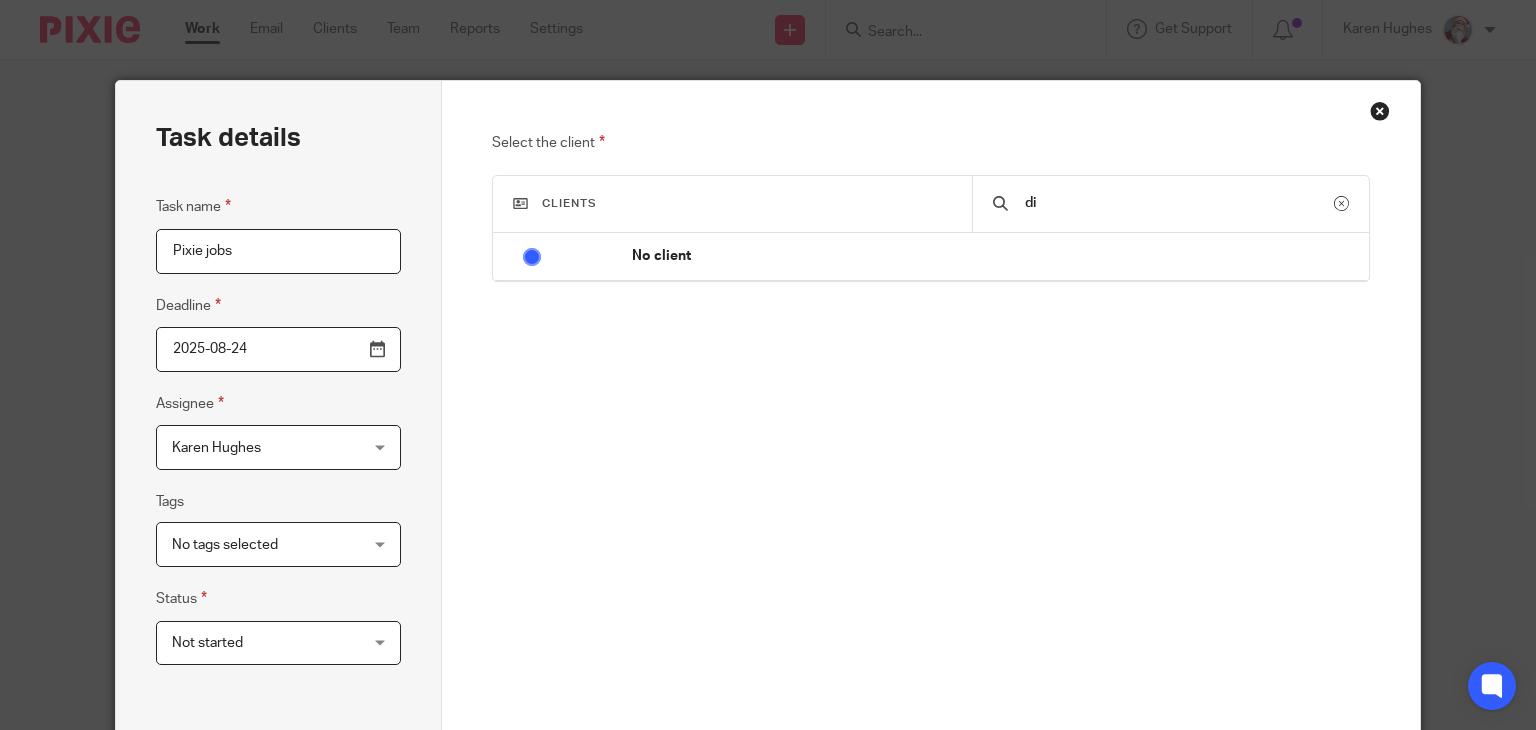 type on "d" 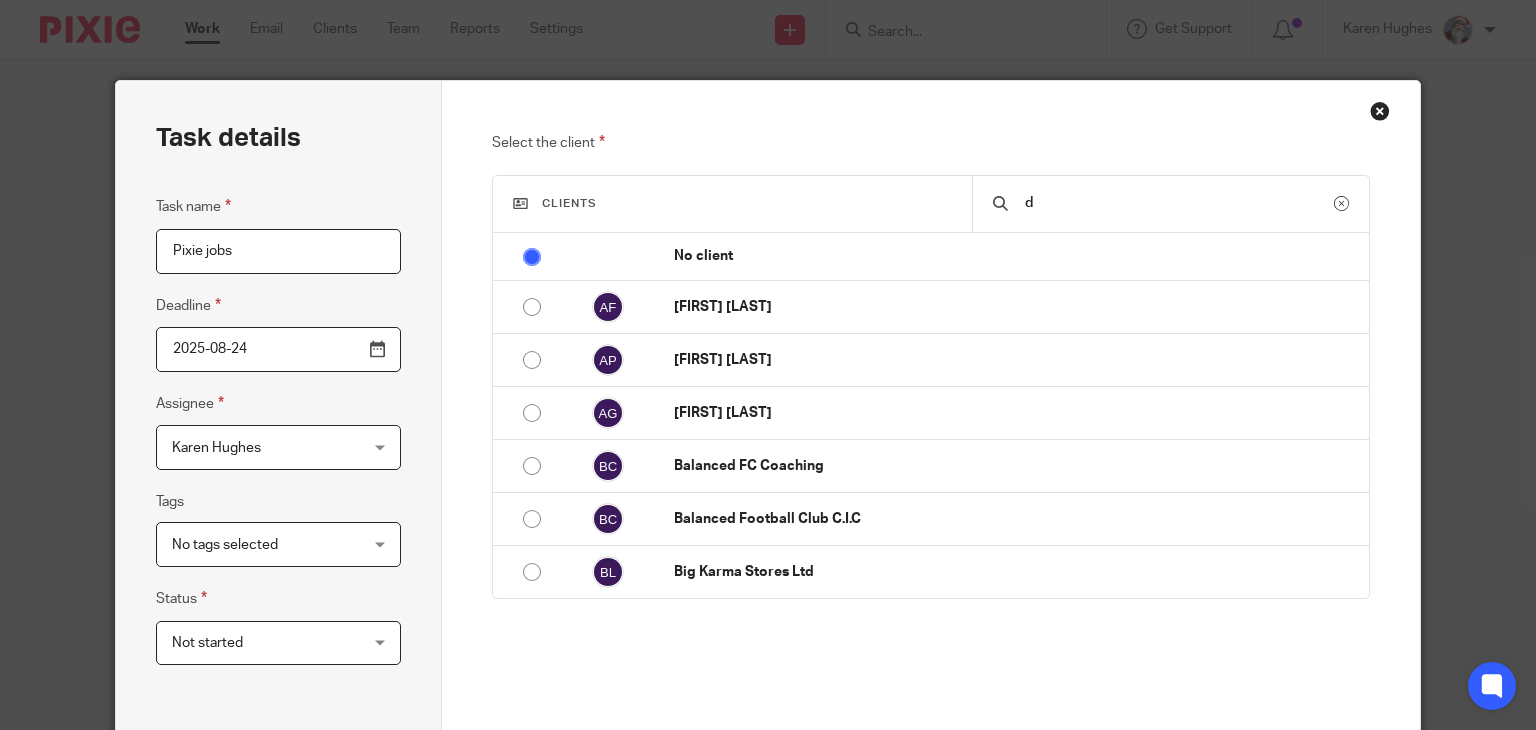 type 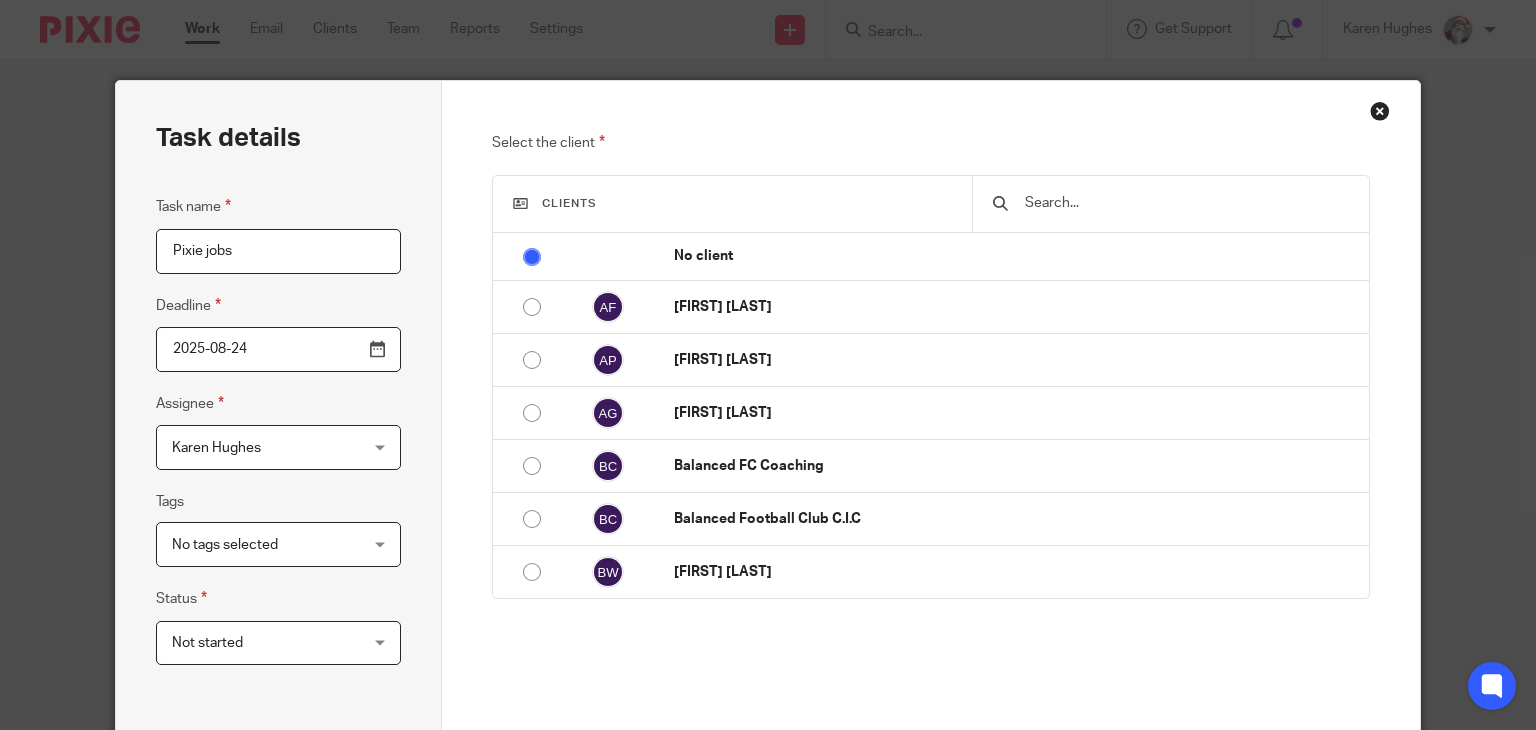 click at bounding box center (1380, 111) 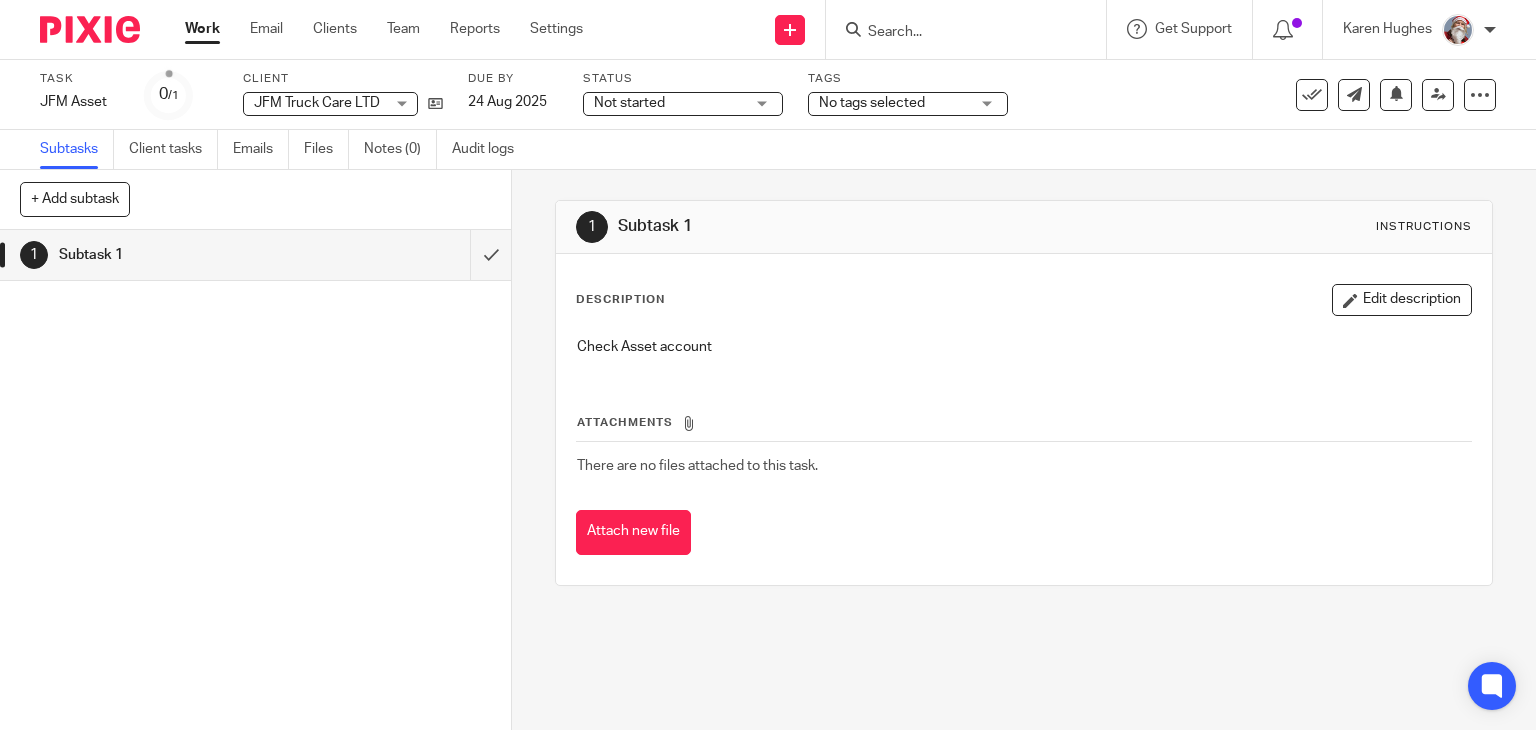 scroll, scrollTop: 0, scrollLeft: 0, axis: both 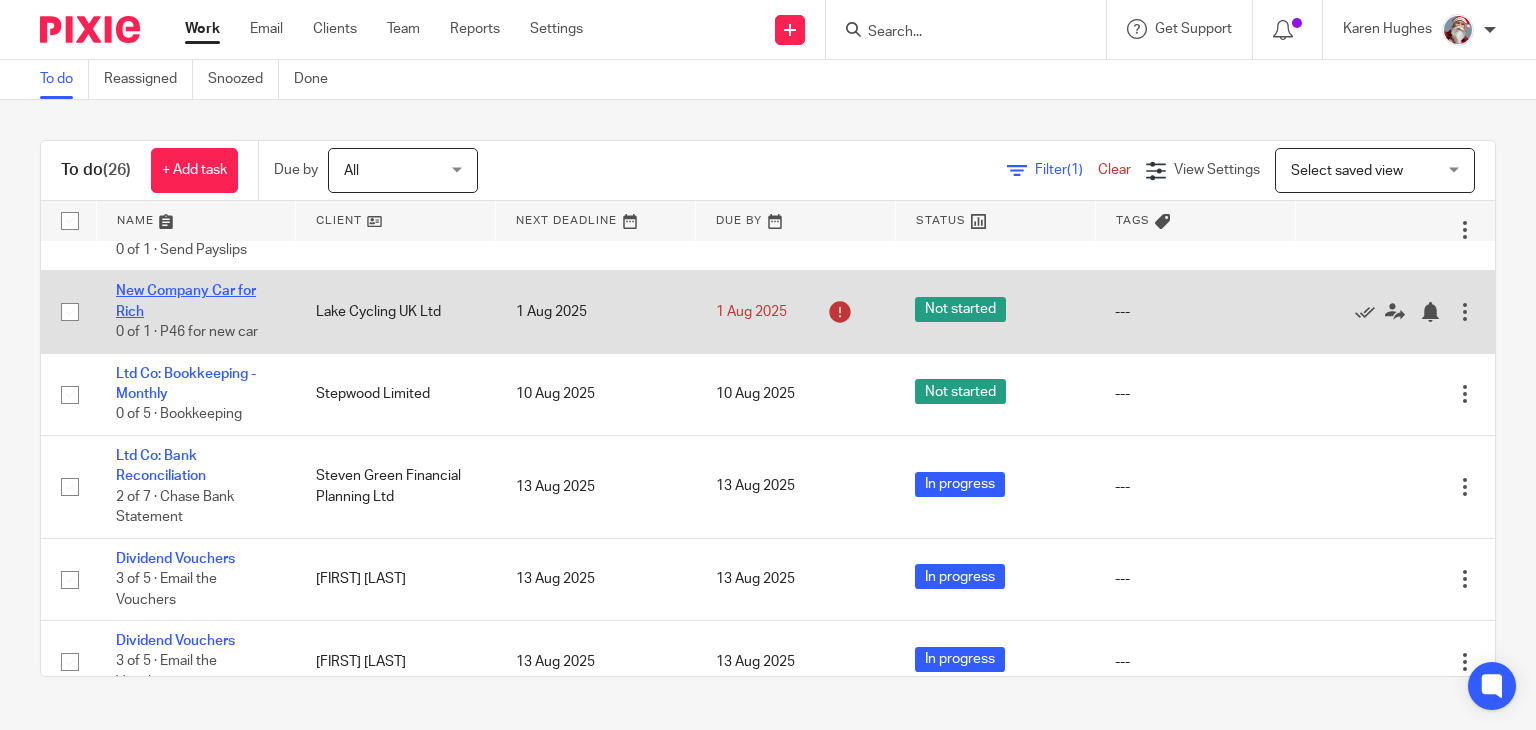 click on "New Company Car for Rich" 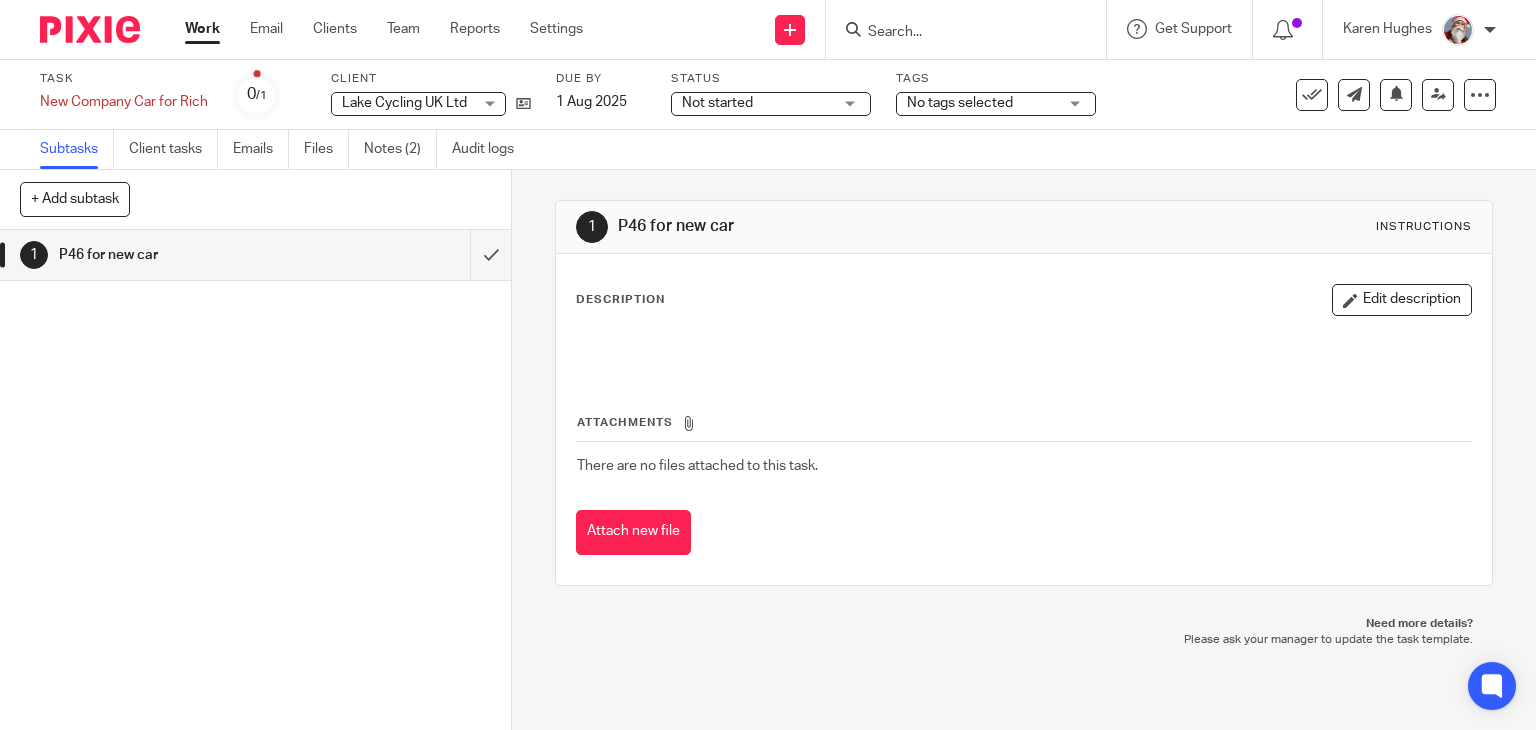 scroll, scrollTop: 0, scrollLeft: 0, axis: both 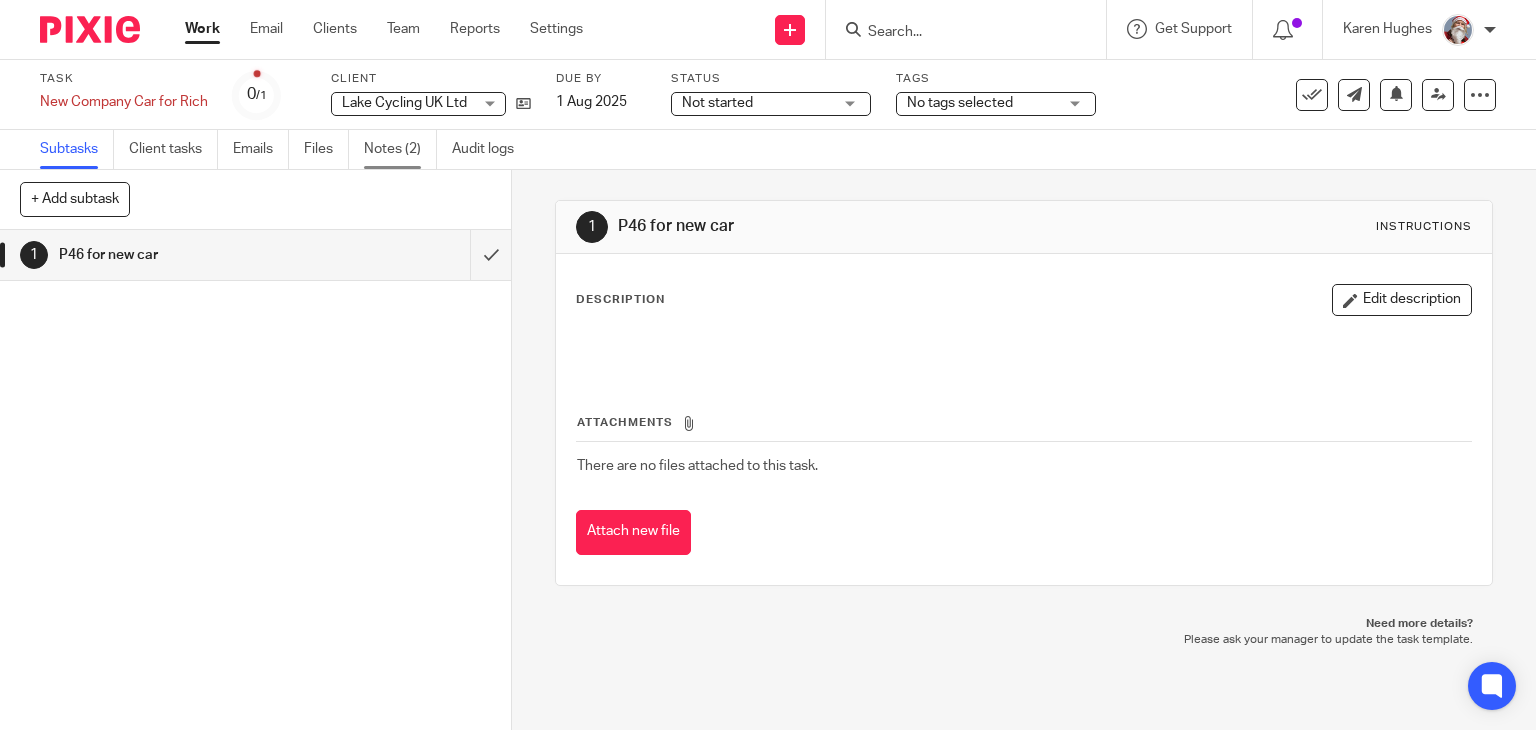 click on "Notes (2)" at bounding box center (400, 149) 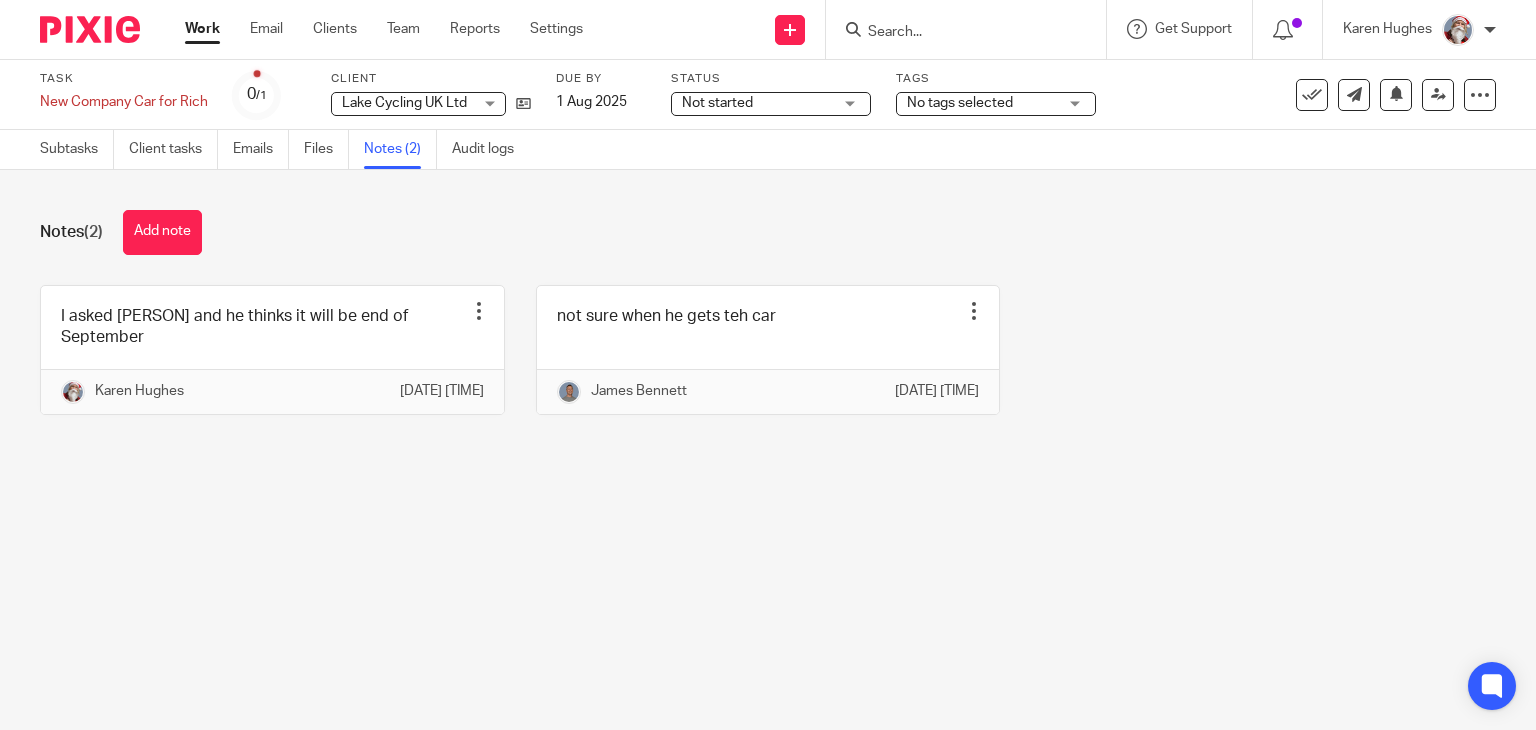 scroll, scrollTop: 0, scrollLeft: 0, axis: both 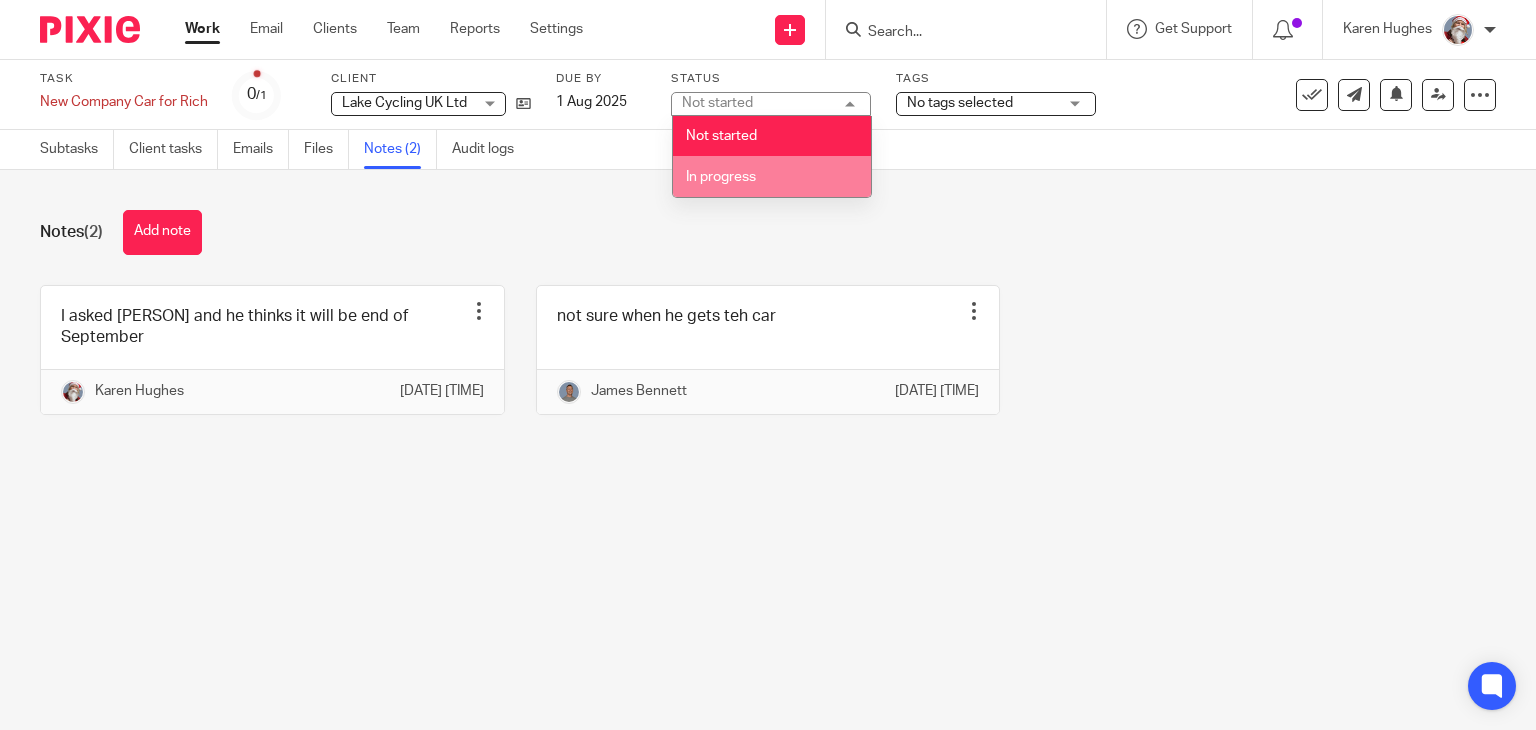 click on "In progress" at bounding box center [721, 177] 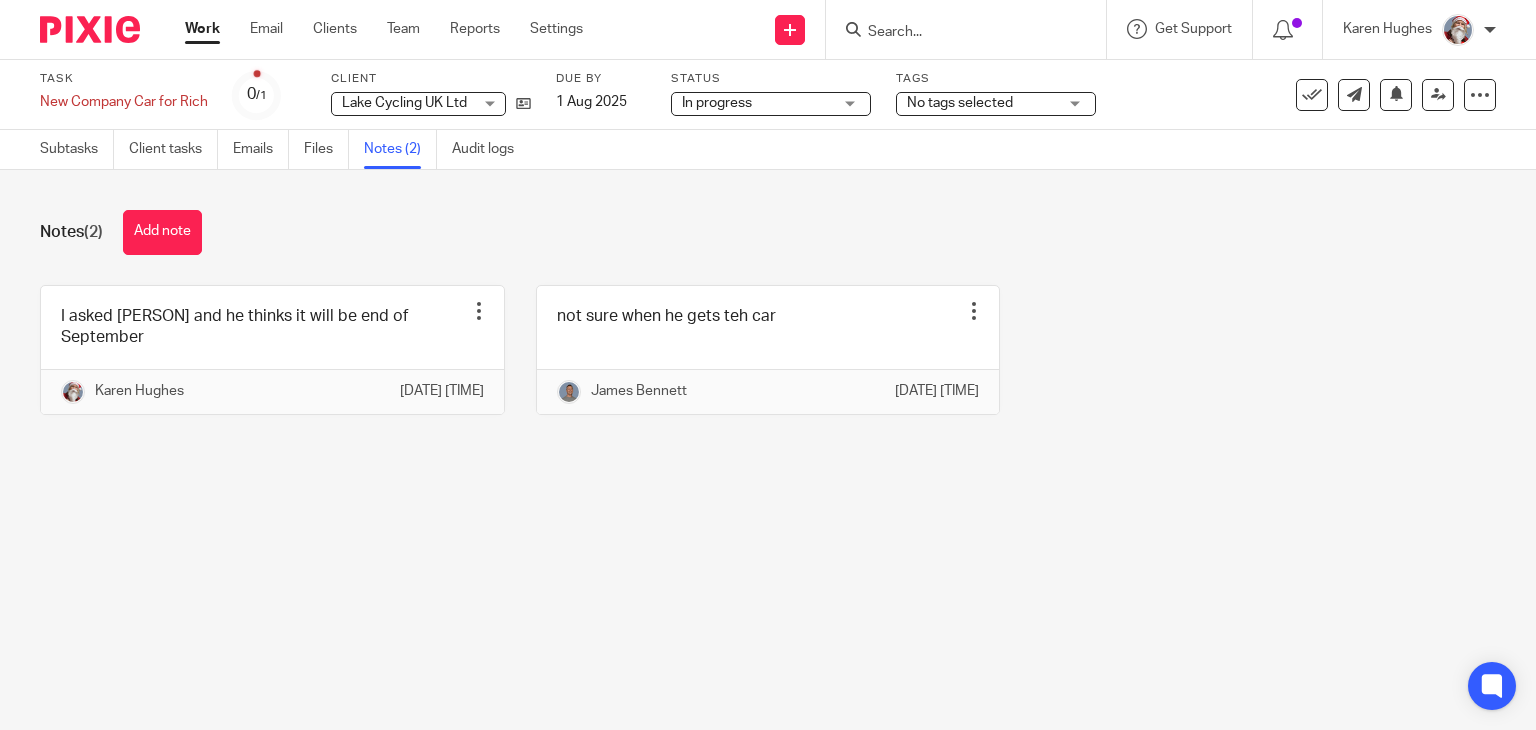 click on "Work" at bounding box center (202, 29) 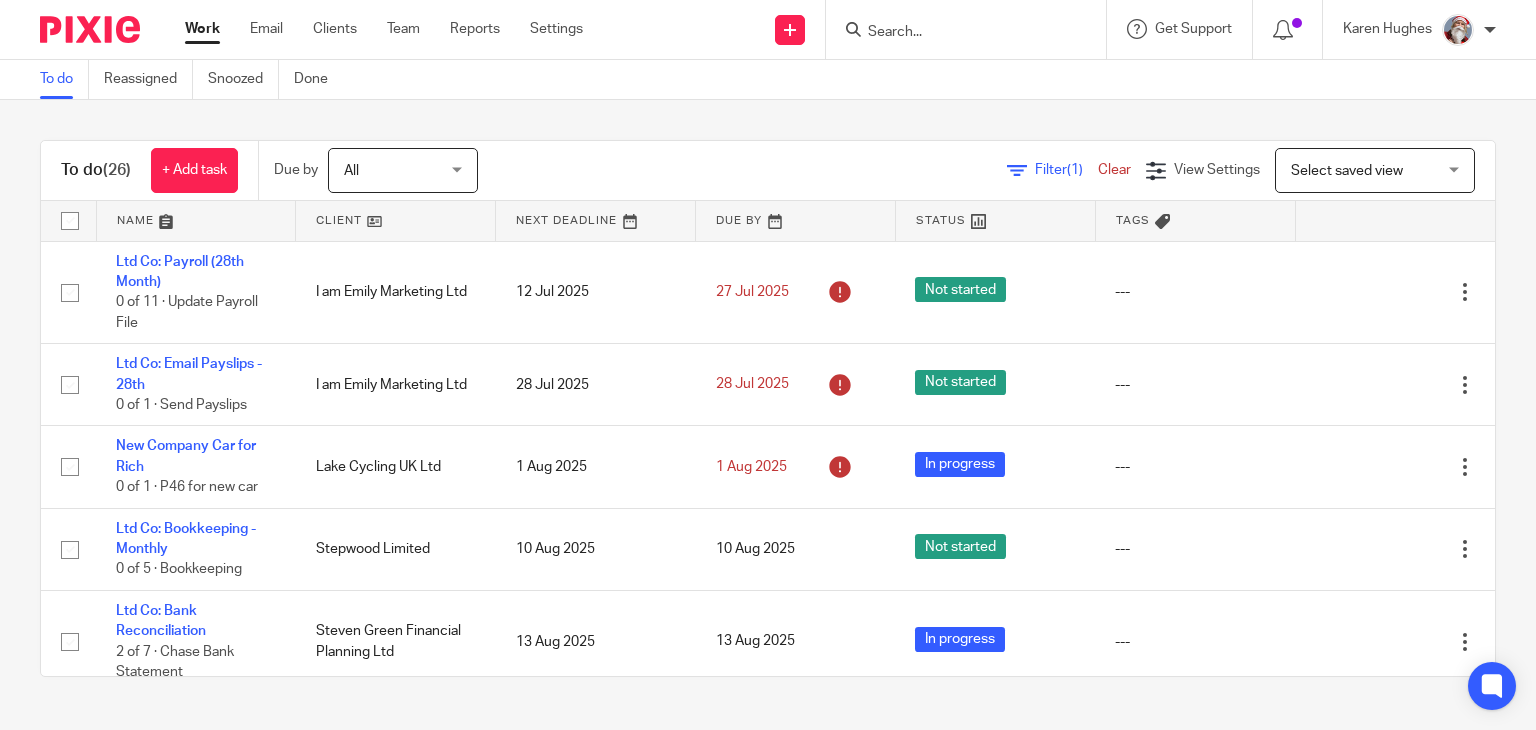 scroll, scrollTop: 0, scrollLeft: 0, axis: both 